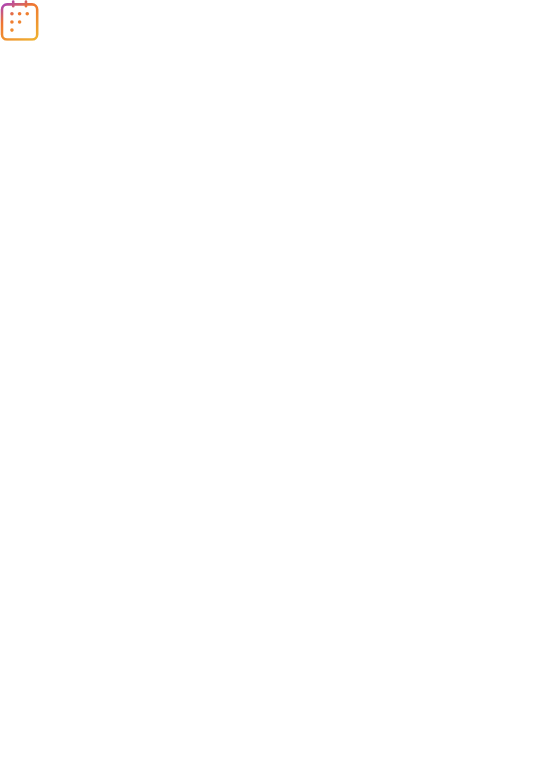 scroll, scrollTop: 0, scrollLeft: 0, axis: both 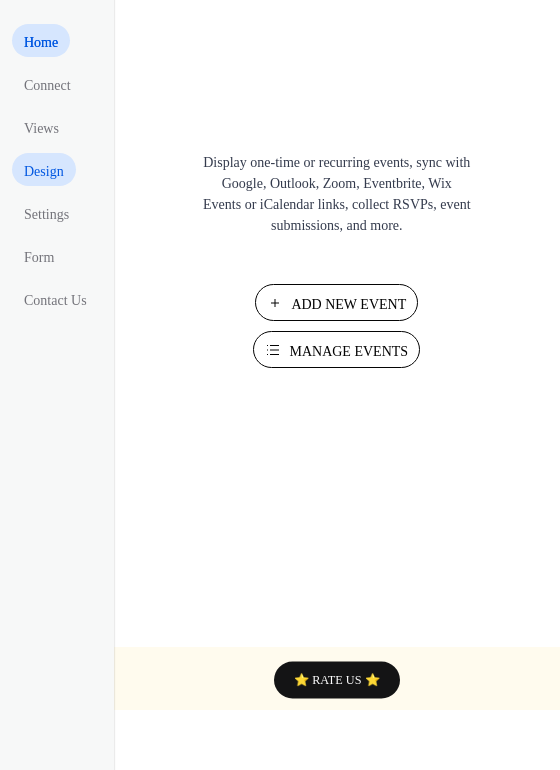 click on "Design" at bounding box center (44, 171) 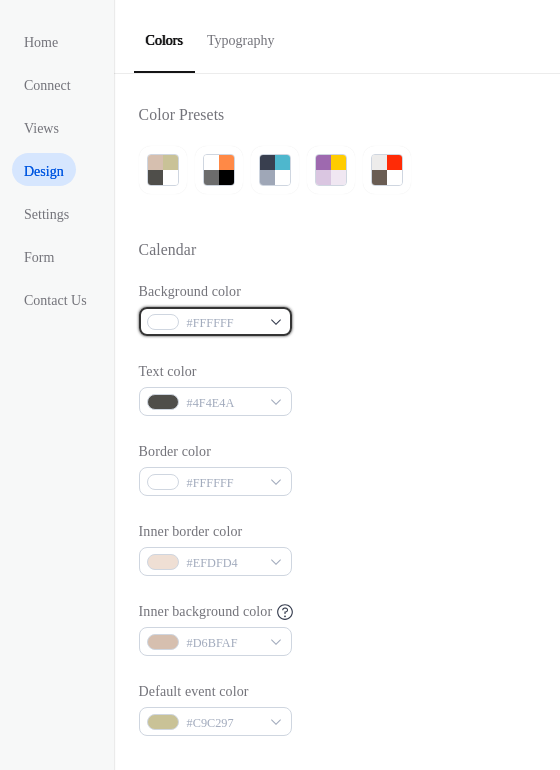 click on "#FFFFFF" at bounding box center [224, 323] 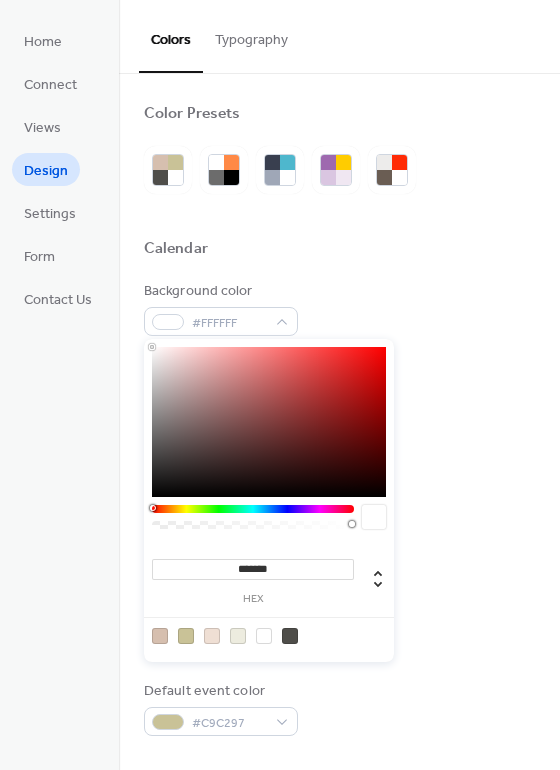 click at bounding box center (339, 273) 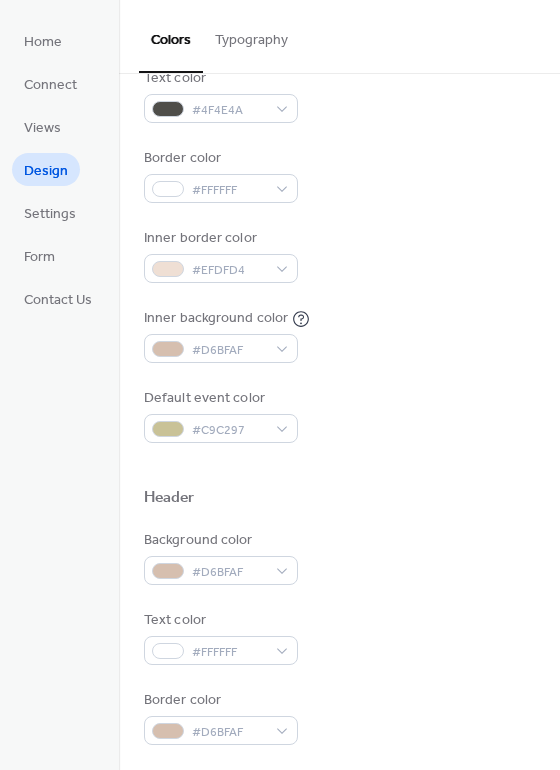 scroll, scrollTop: 295, scrollLeft: 0, axis: vertical 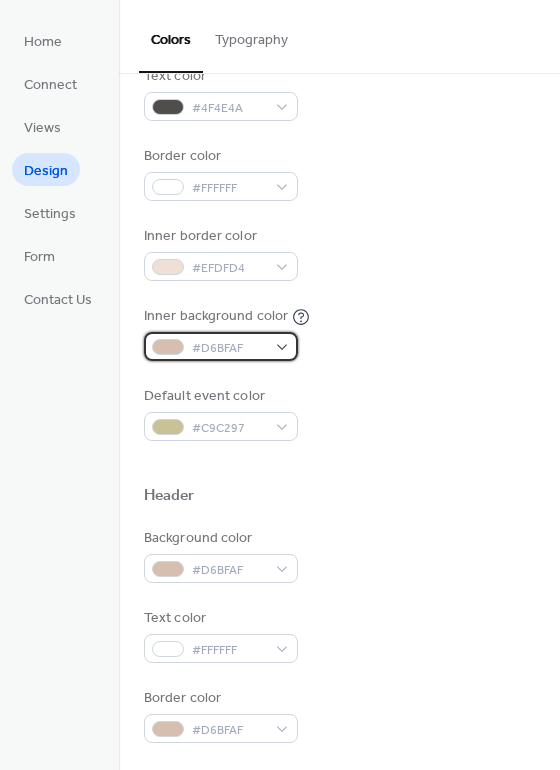 click on "#D6BFAF" at bounding box center [229, 348] 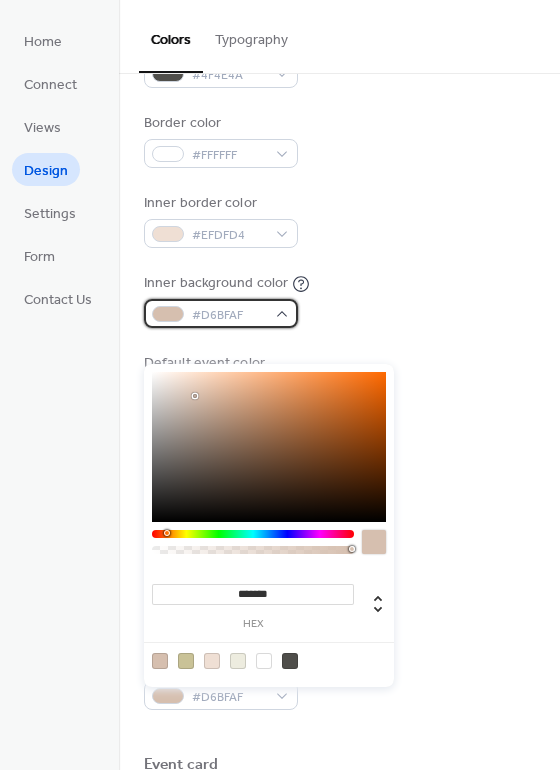 scroll, scrollTop: 292, scrollLeft: 0, axis: vertical 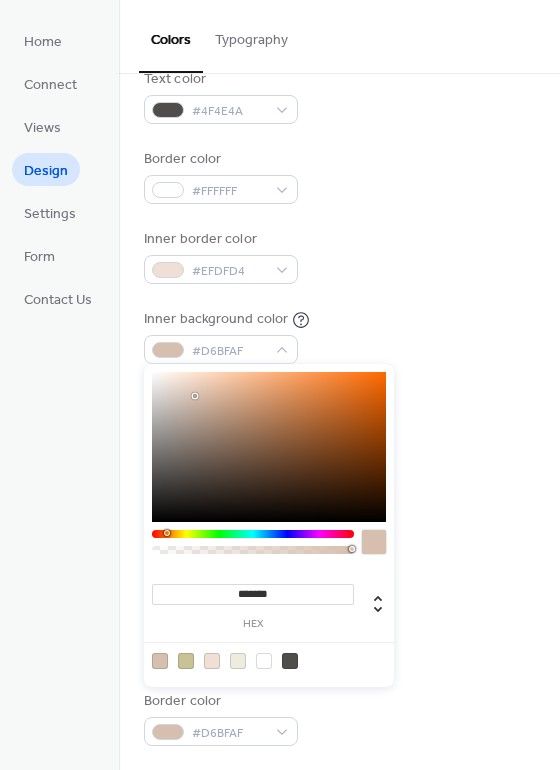 click on "Background color #FFFFFF Text color #4F4E4A Border color #FFFFFF Inner border color #EFDFD4 Inner background color #D6BFAF Default event color #C9C297" at bounding box center [339, 216] 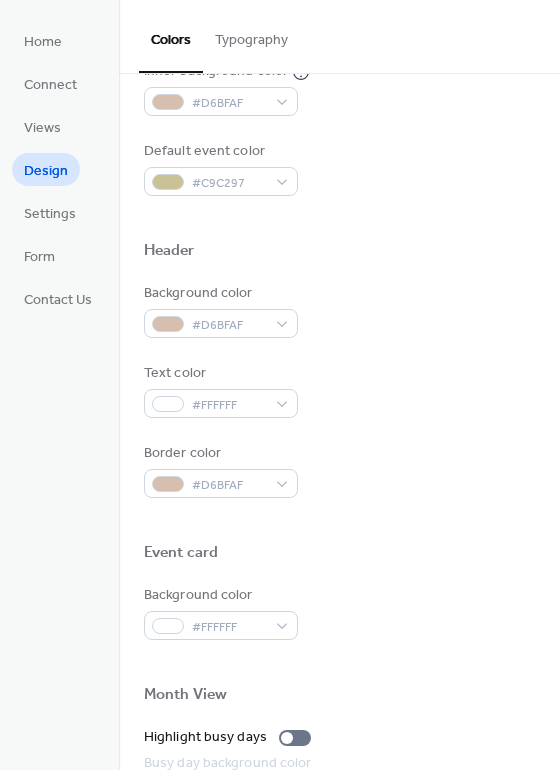 scroll, scrollTop: 504, scrollLeft: 0, axis: vertical 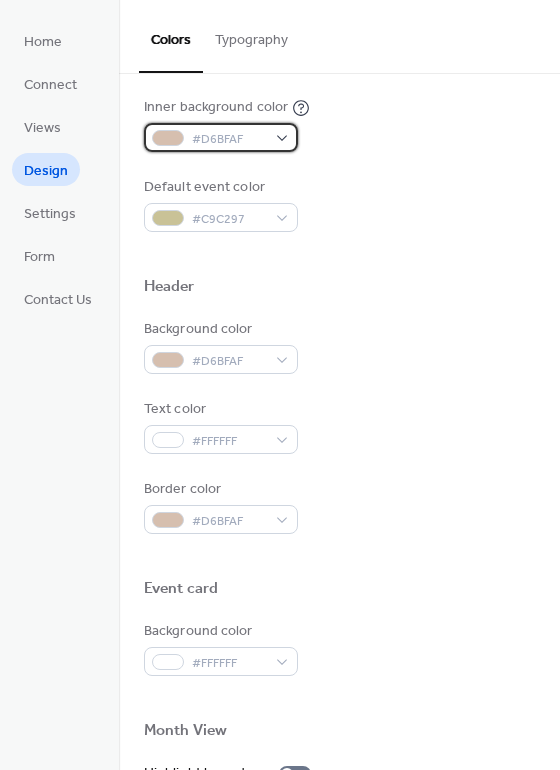 click on "#D6BFAF" at bounding box center (221, 137) 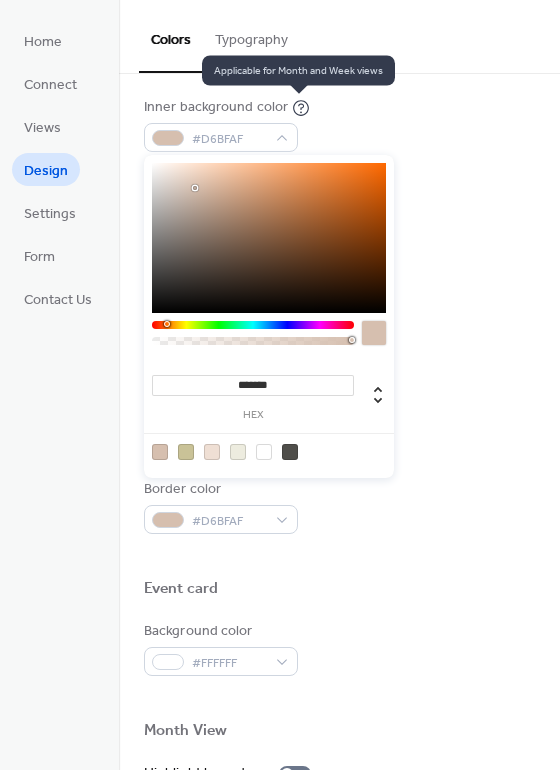 click 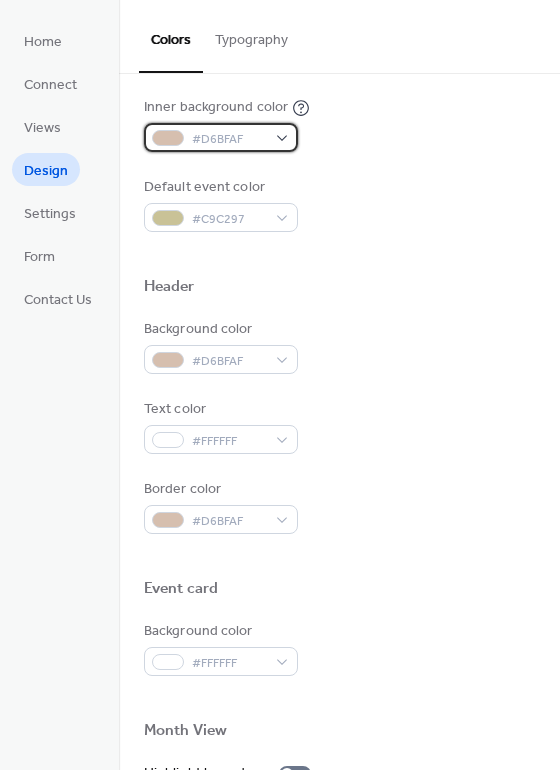 click on "#D6BFAF" at bounding box center (221, 137) 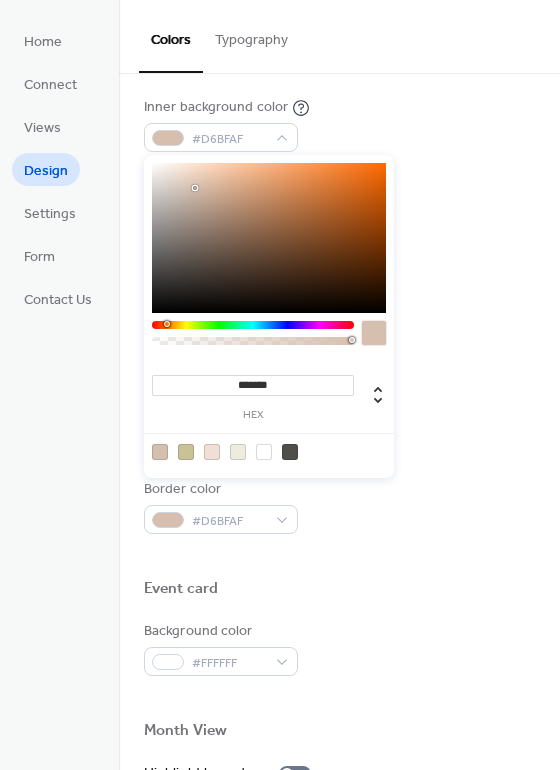 click on "*******" at bounding box center (253, 385) 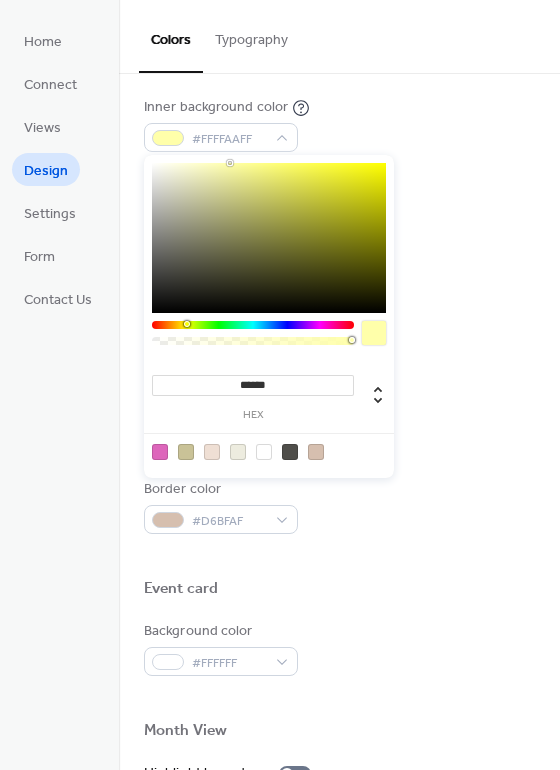 type on "*******" 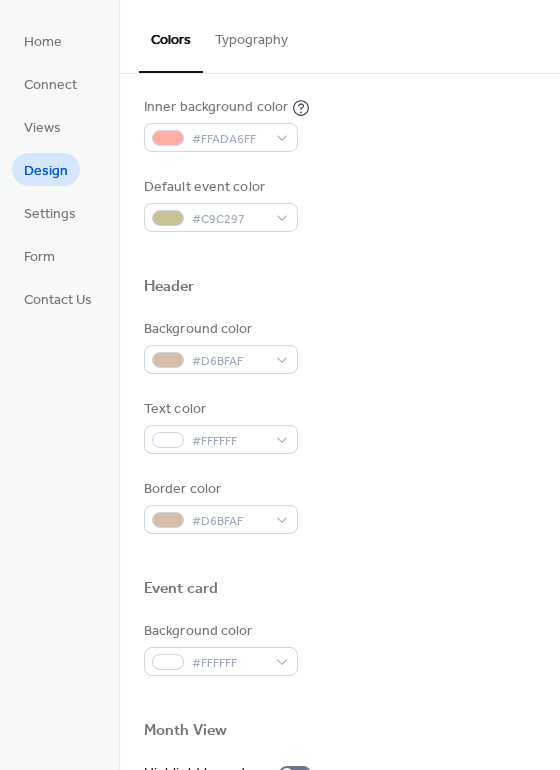 click at bounding box center [339, 254] 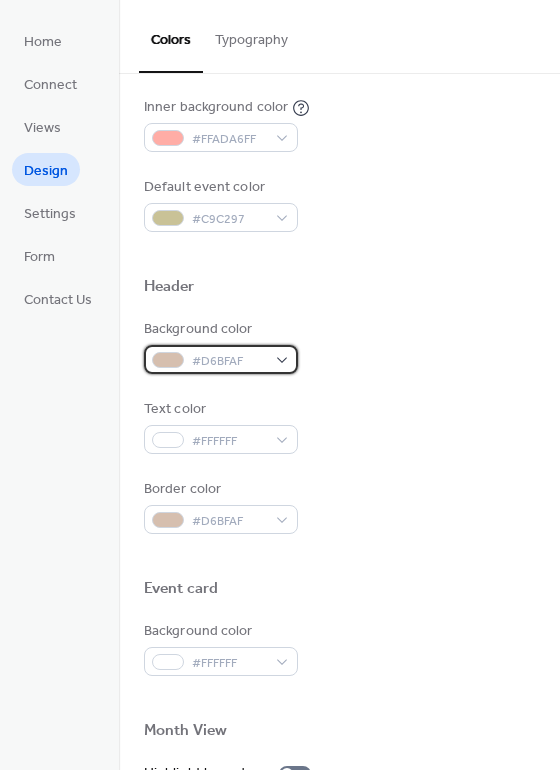click on "#D6BFAF" at bounding box center [221, 359] 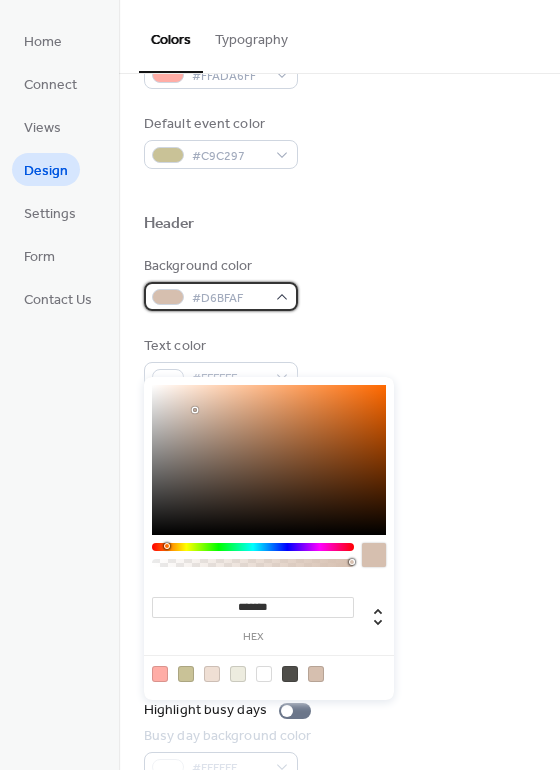 scroll, scrollTop: 547, scrollLeft: 0, axis: vertical 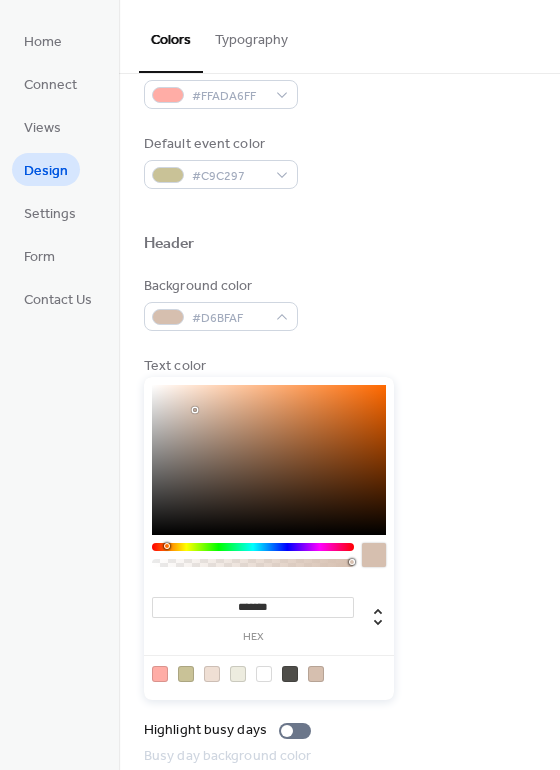 click on "Background color #D6BFAF" at bounding box center [339, 303] 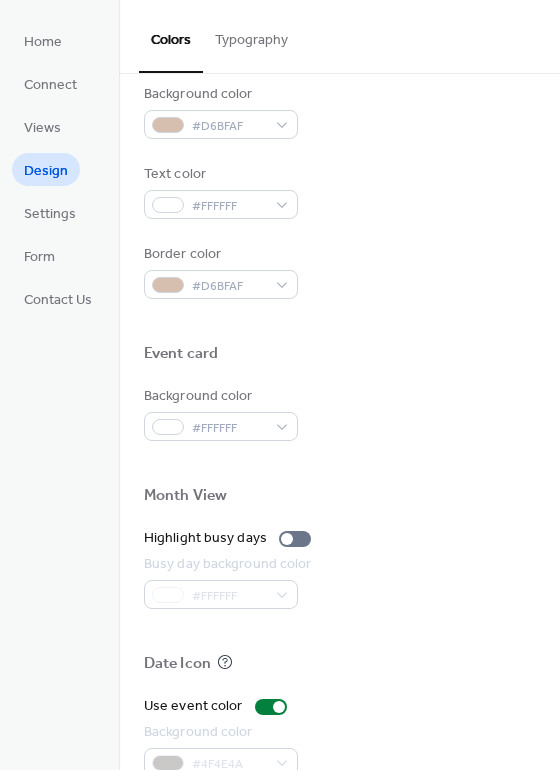 scroll, scrollTop: 740, scrollLeft: 0, axis: vertical 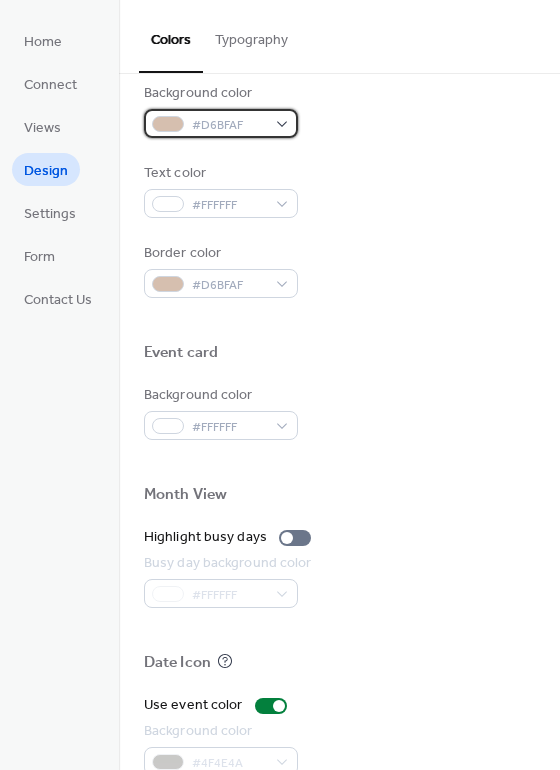 click on "#D6BFAF" at bounding box center [221, 123] 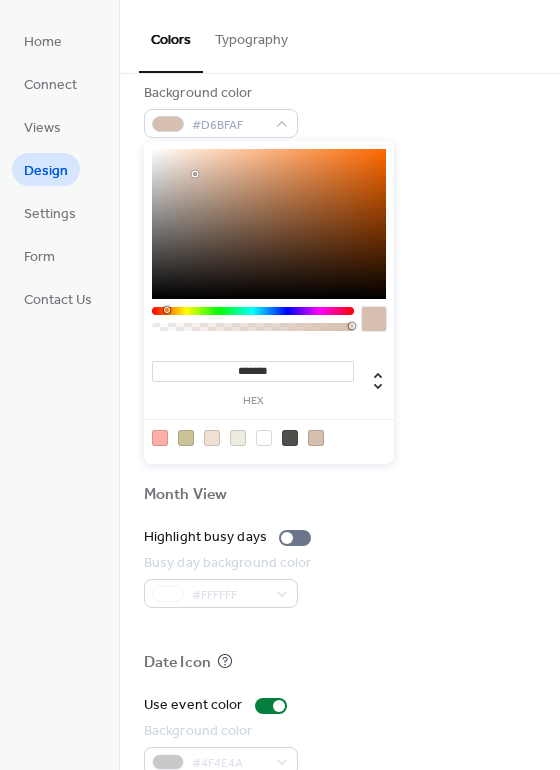 click on "*******" at bounding box center (253, 371) 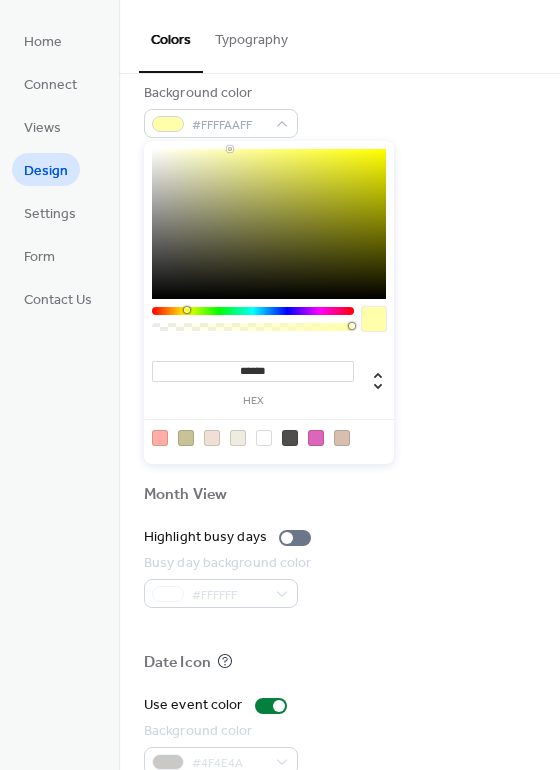 type on "*******" 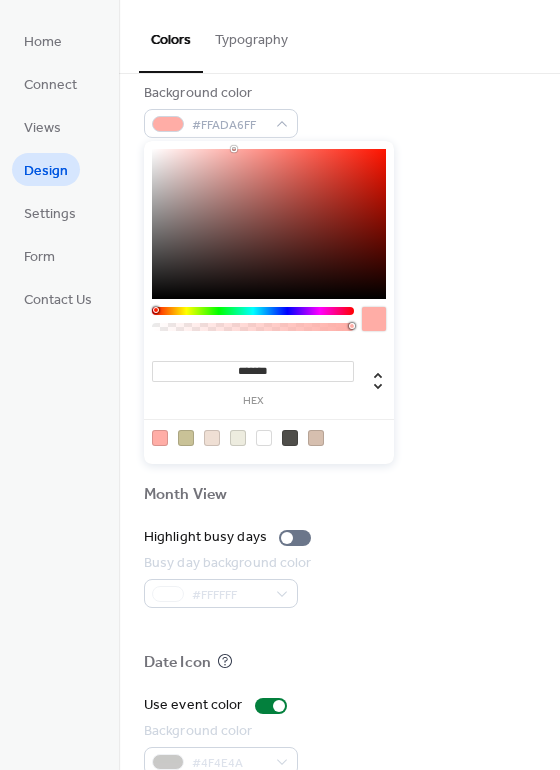 click on "Border color #D6BFAF" at bounding box center (339, 270) 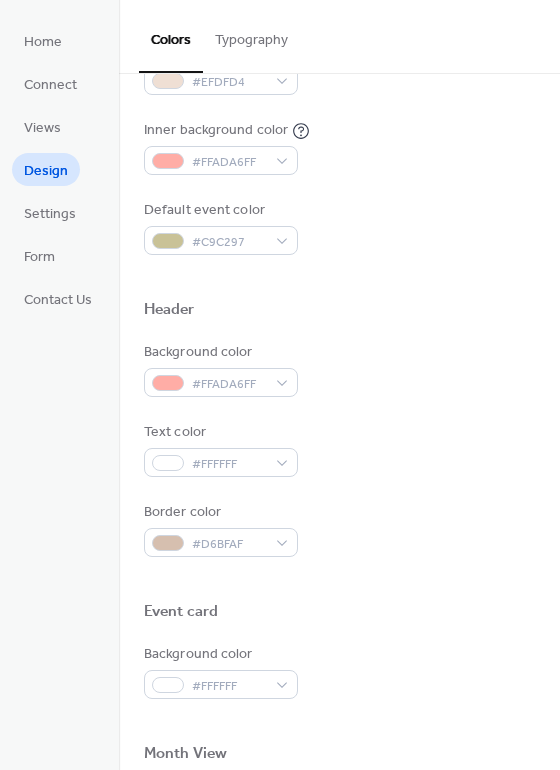 scroll, scrollTop: 478, scrollLeft: 0, axis: vertical 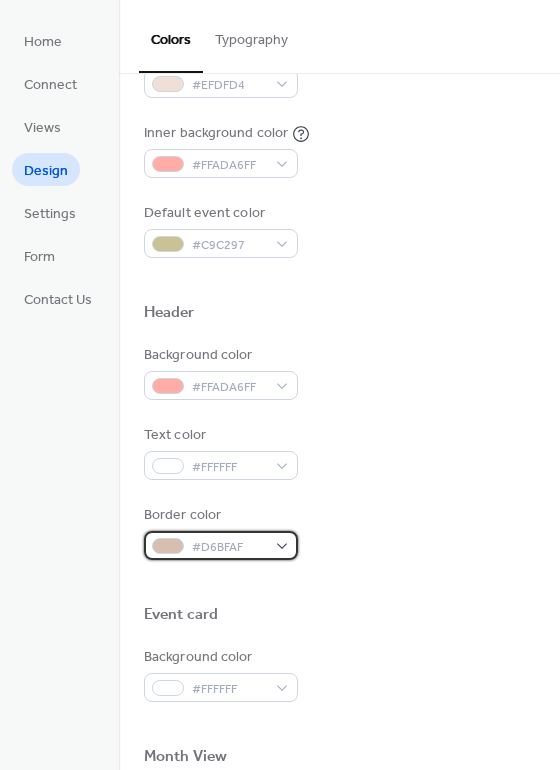 click on "#D6BFAF" at bounding box center (221, 545) 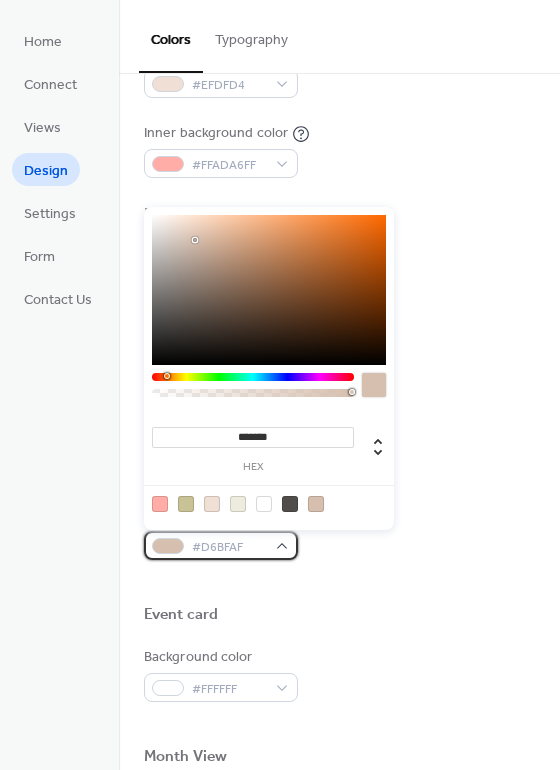 click on "#D6BFAF" at bounding box center [229, 547] 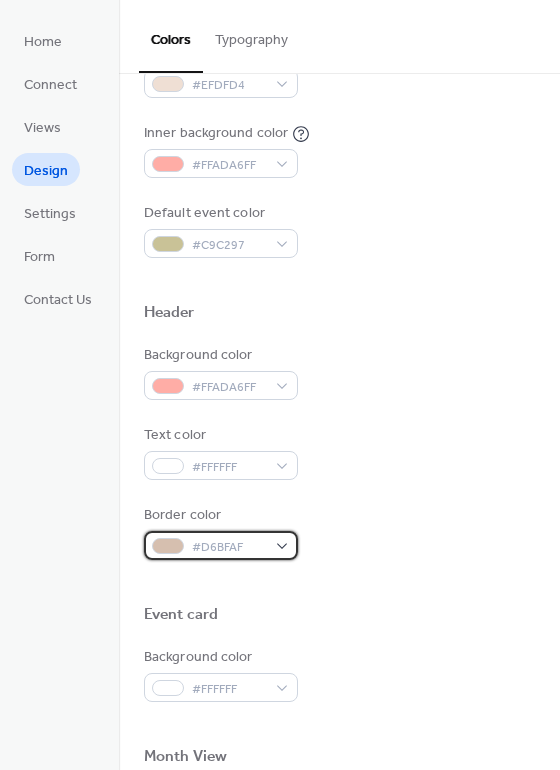 click on "#D6BFAF" at bounding box center [229, 547] 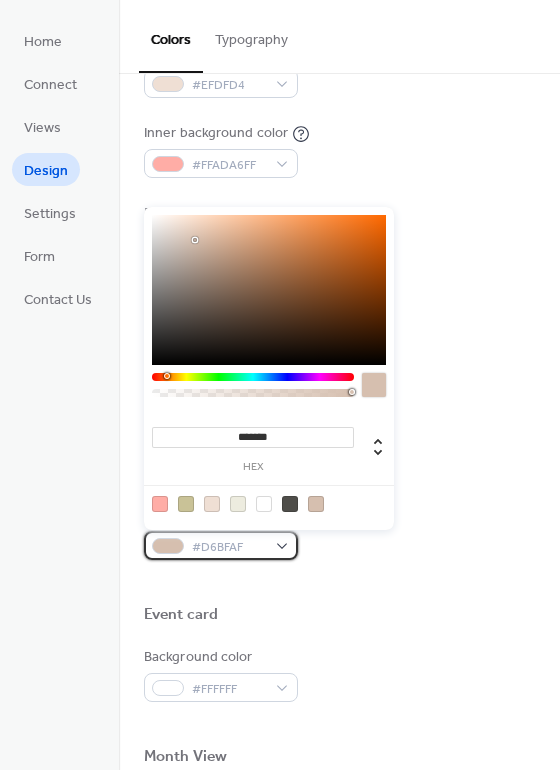 click on "#D6BFAF" at bounding box center [229, 547] 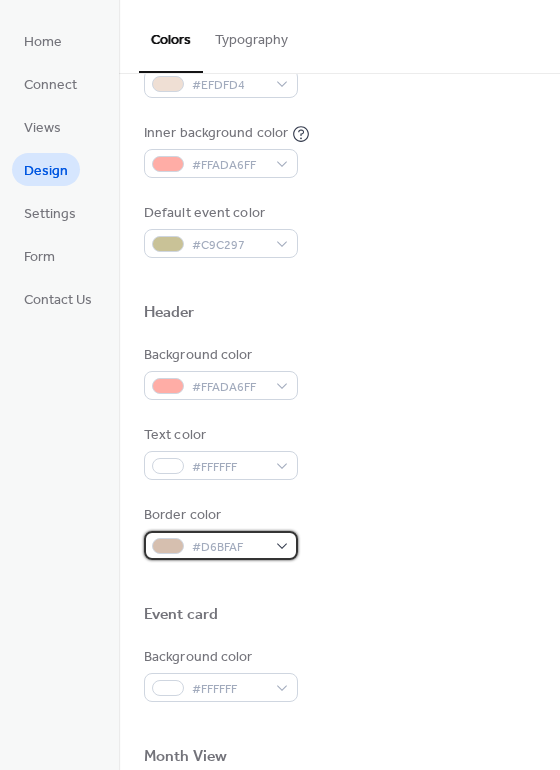 click on "#D6BFAF" at bounding box center (229, 547) 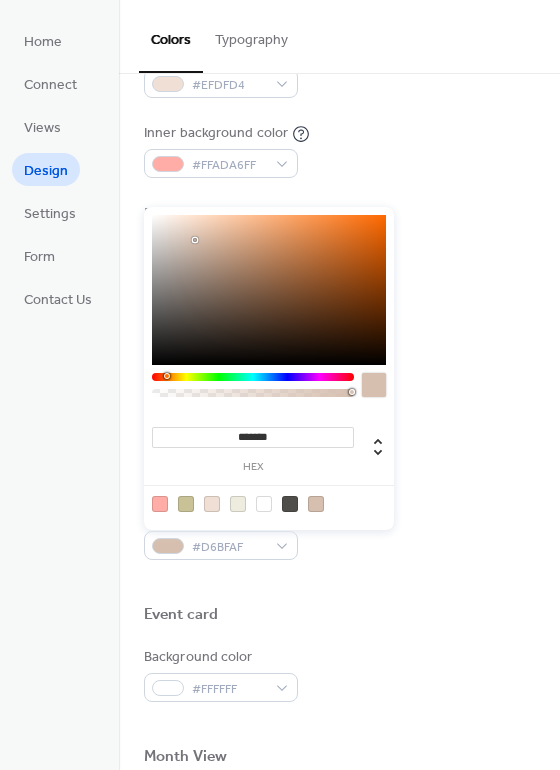 click on "*******" at bounding box center [253, 437] 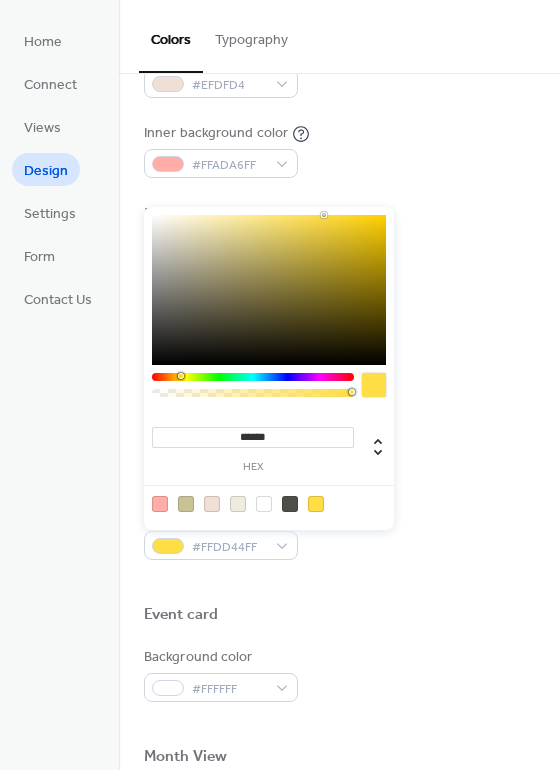 type on "*******" 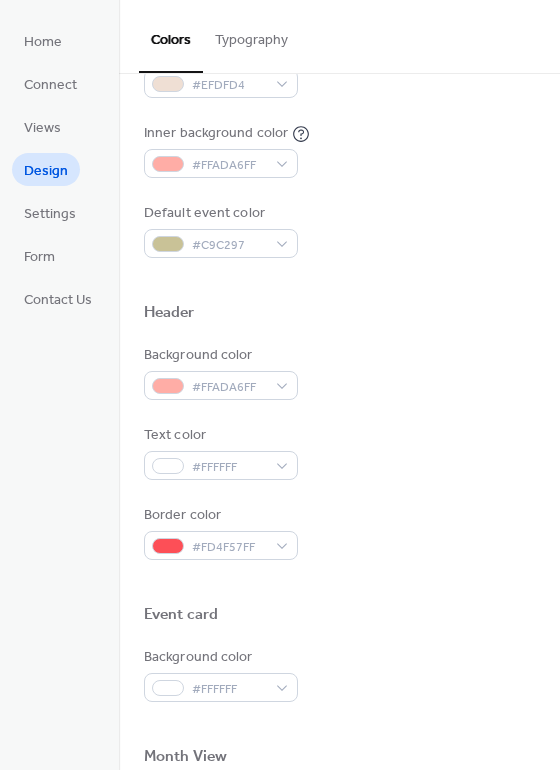 click on "Background color #FFADA6FF" at bounding box center (339, 372) 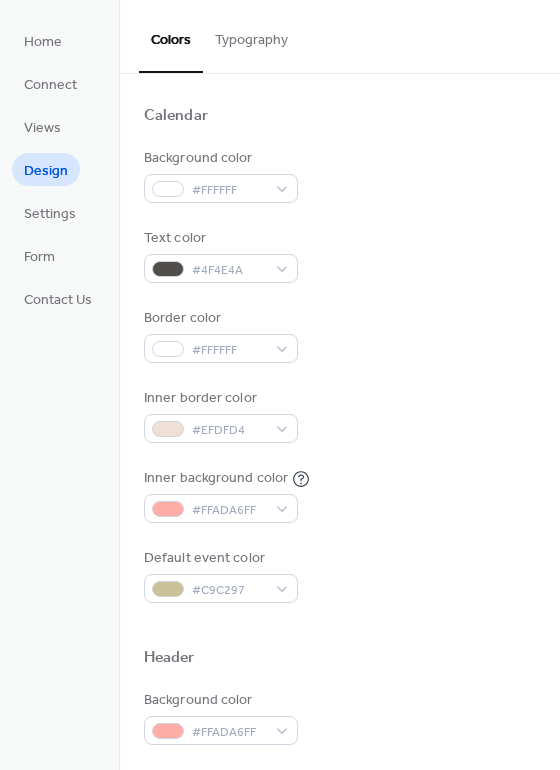 scroll, scrollTop: 129, scrollLeft: 0, axis: vertical 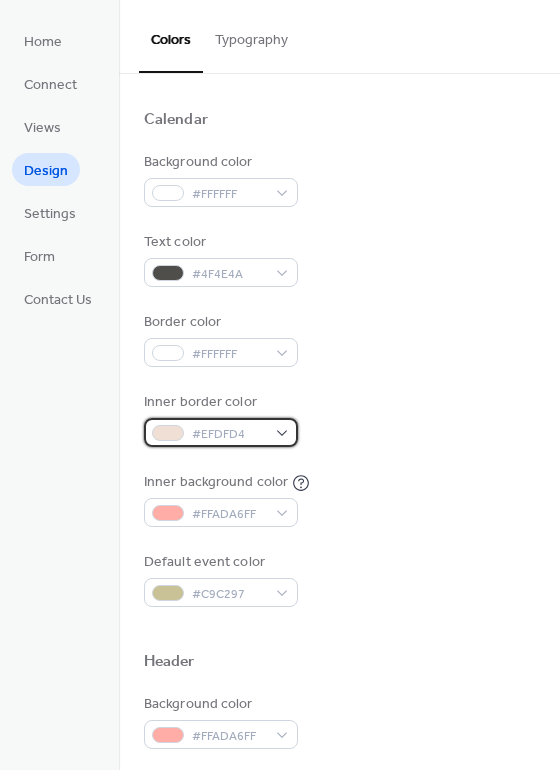 click on "#EFDFD4" at bounding box center (221, 432) 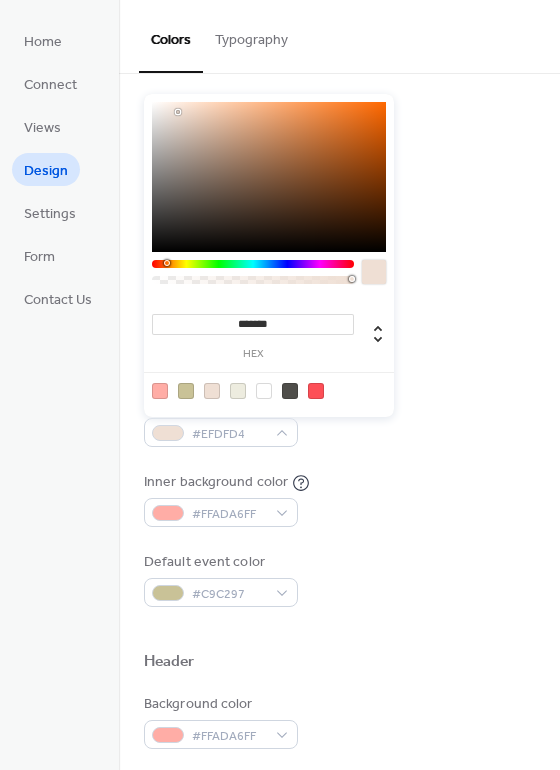 click on "*******" at bounding box center [253, 324] 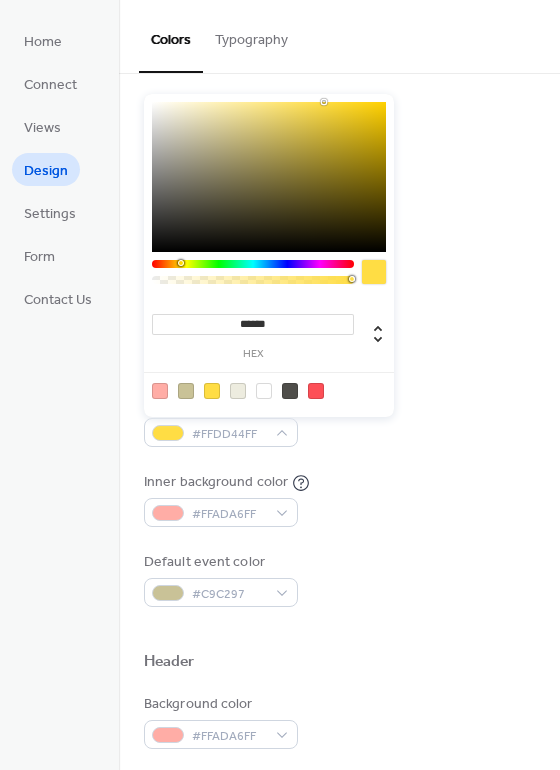 type on "*******" 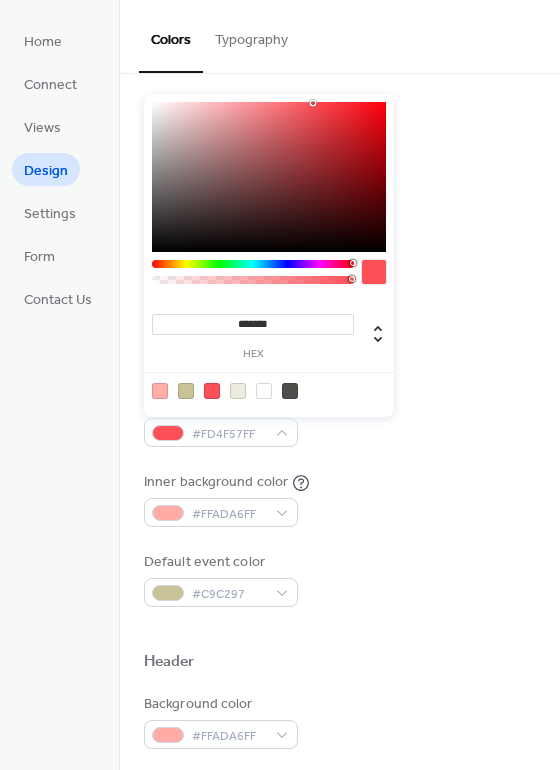 click on "Border color #FFFFFF" at bounding box center [339, 339] 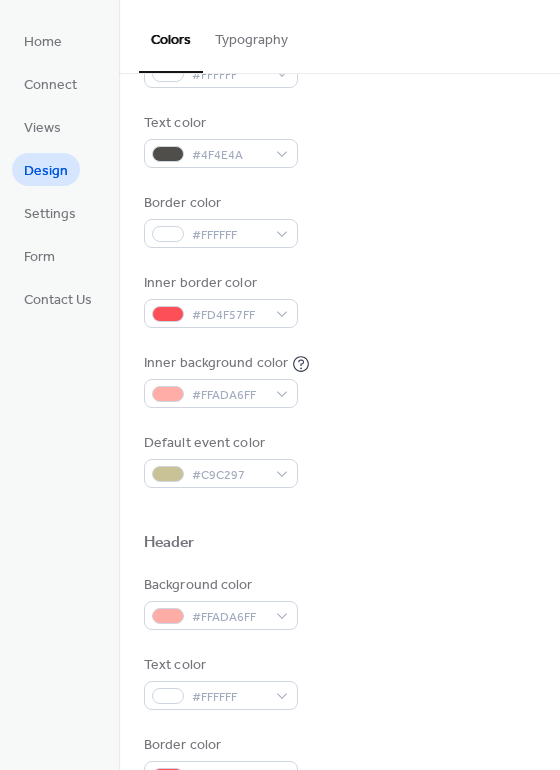 scroll, scrollTop: 253, scrollLeft: 0, axis: vertical 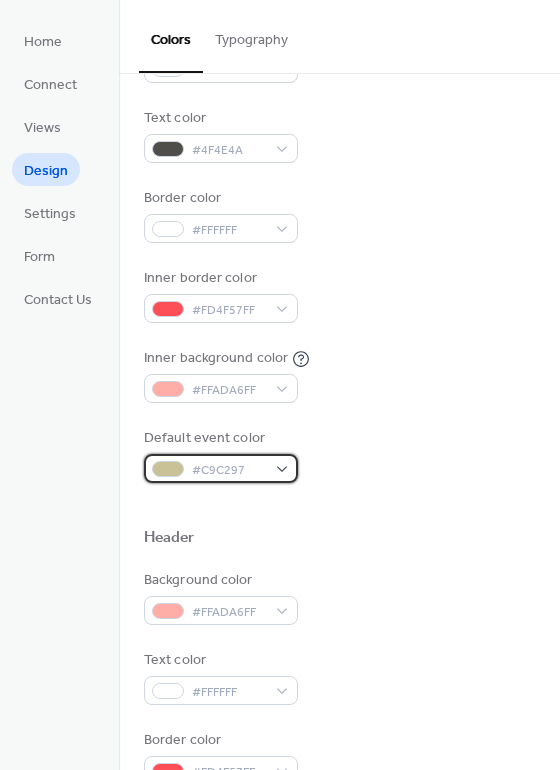 click on "#C9C297" at bounding box center [221, 468] 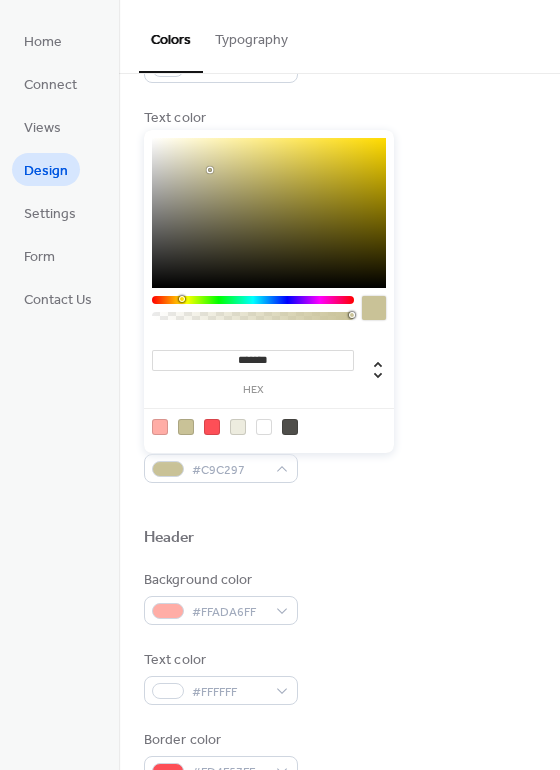 click on "*******" at bounding box center (253, 360) 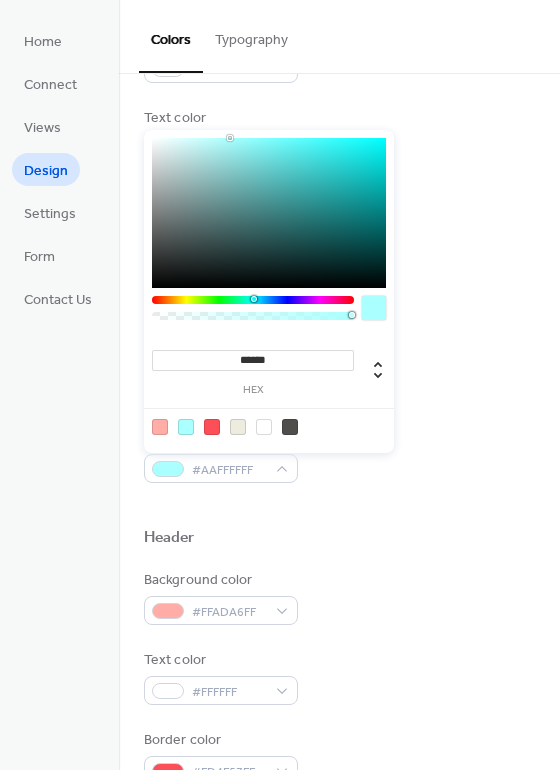 type on "*******" 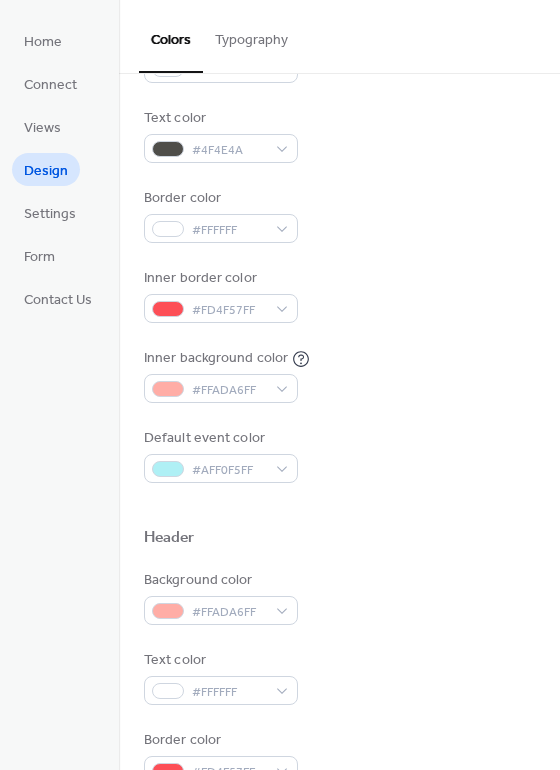 click on "Background color #FFFFFF Text color #4F4E4A Border color #FFFFFF Inner border color #FD4F57FF Inner background color #FFADA6FF Default event color #AFF0F5FF" at bounding box center (339, 255) 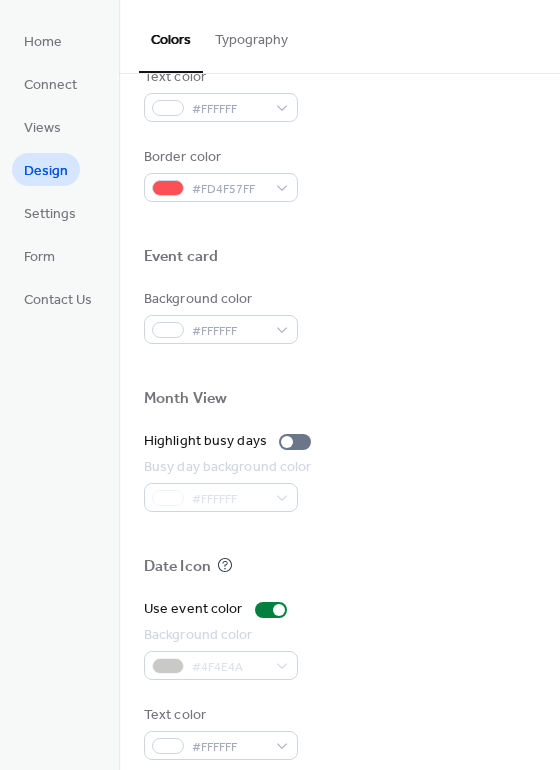 scroll, scrollTop: 855, scrollLeft: 0, axis: vertical 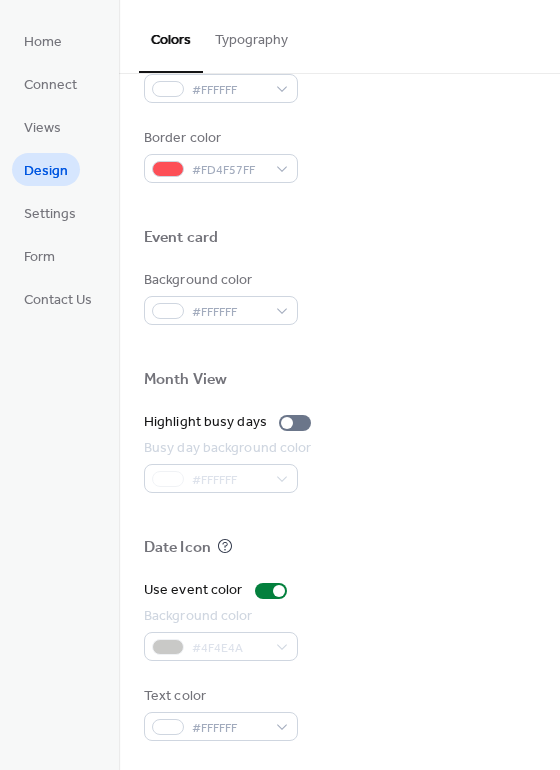click on "#4F4E4A" at bounding box center (221, 646) 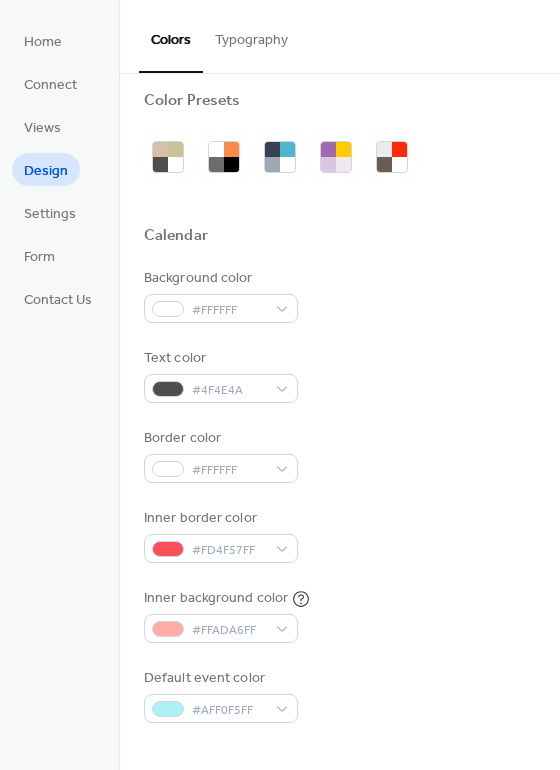 scroll, scrollTop: 0, scrollLeft: 0, axis: both 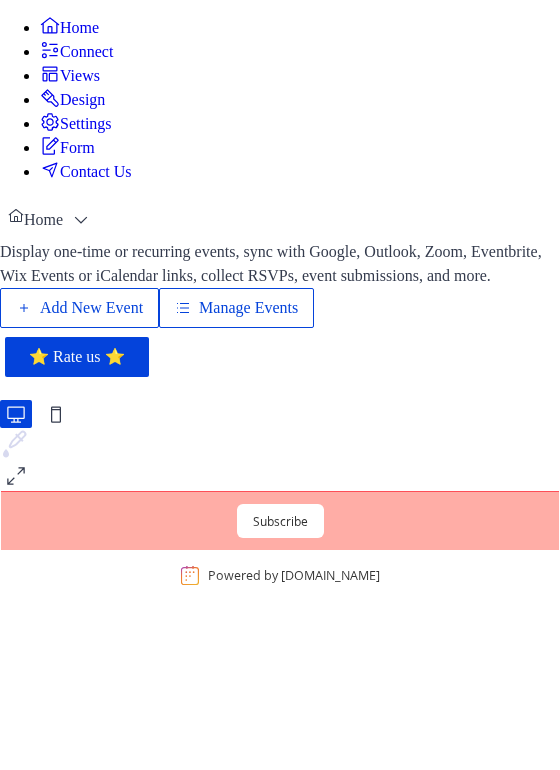 click on "Connect" at bounding box center [86, 52] 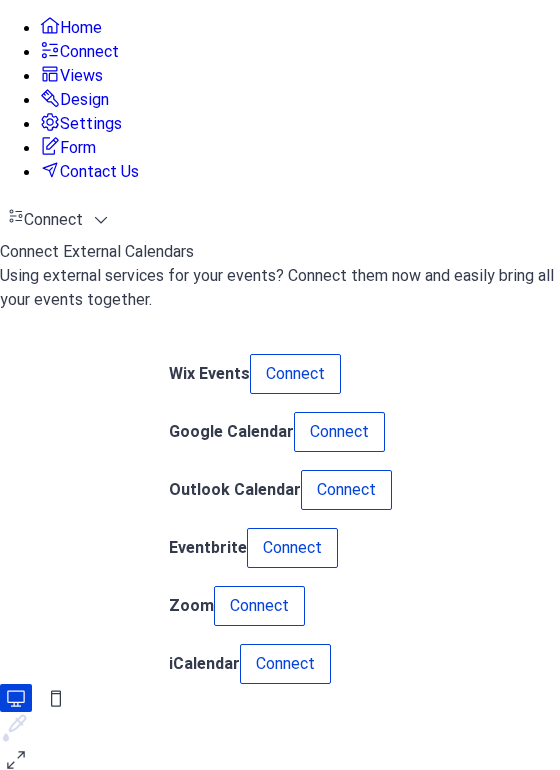 click on "Connect" at bounding box center (339, 432) 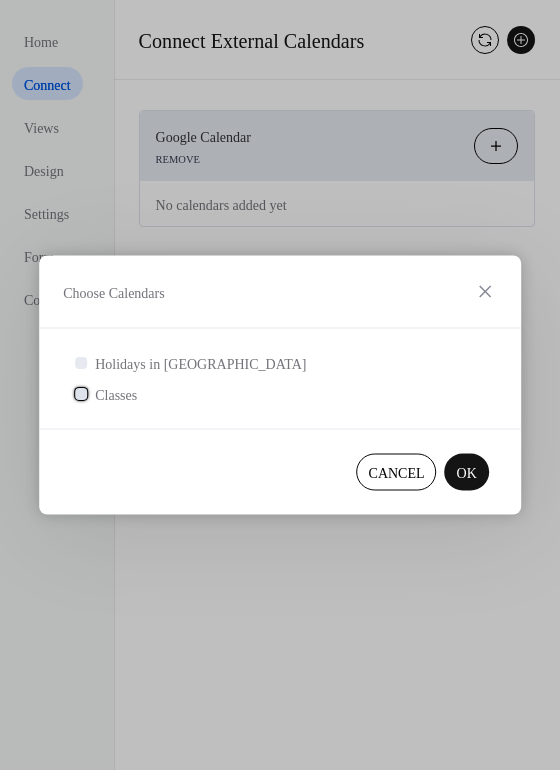 click at bounding box center [81, 393] 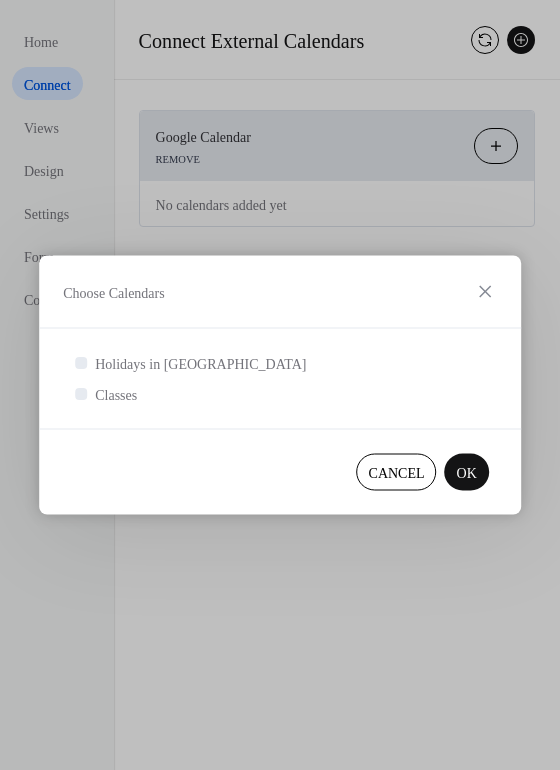 click on "OK" at bounding box center [467, 473] 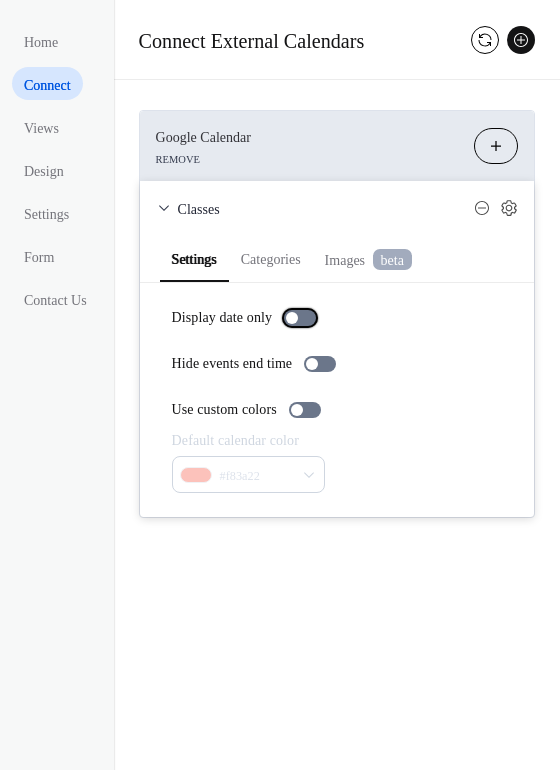 click at bounding box center (292, 318) 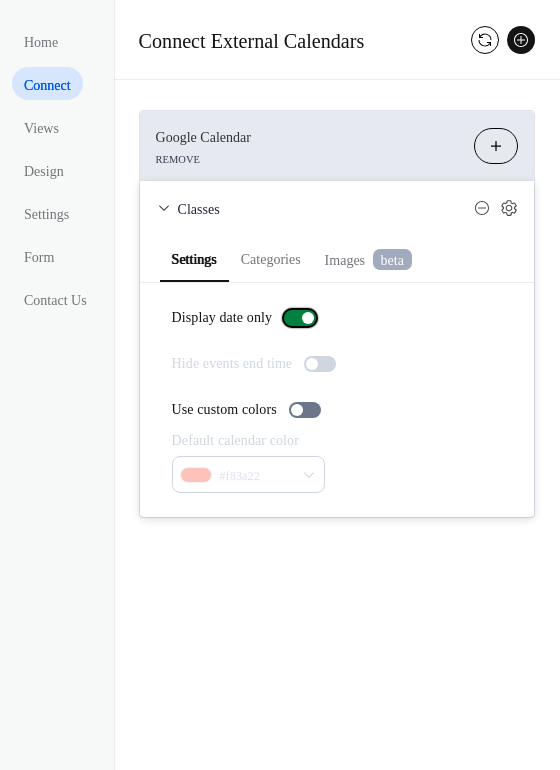 click at bounding box center (300, 318) 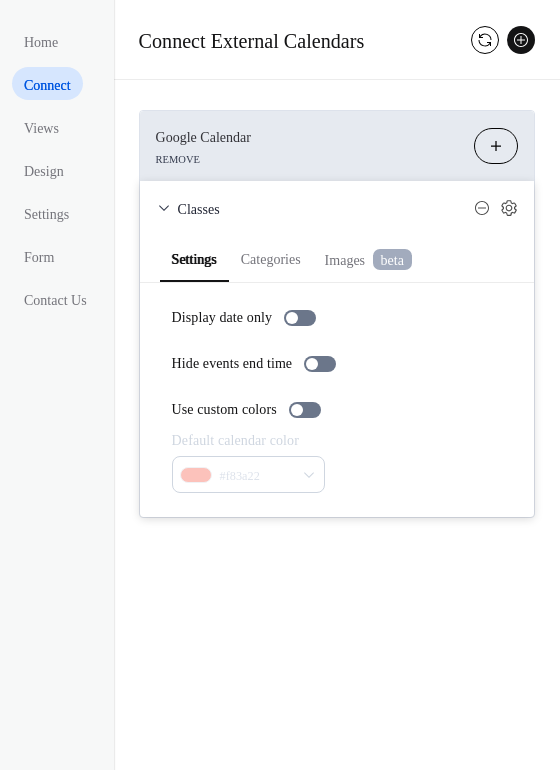 click on "Categories" at bounding box center [271, 257] 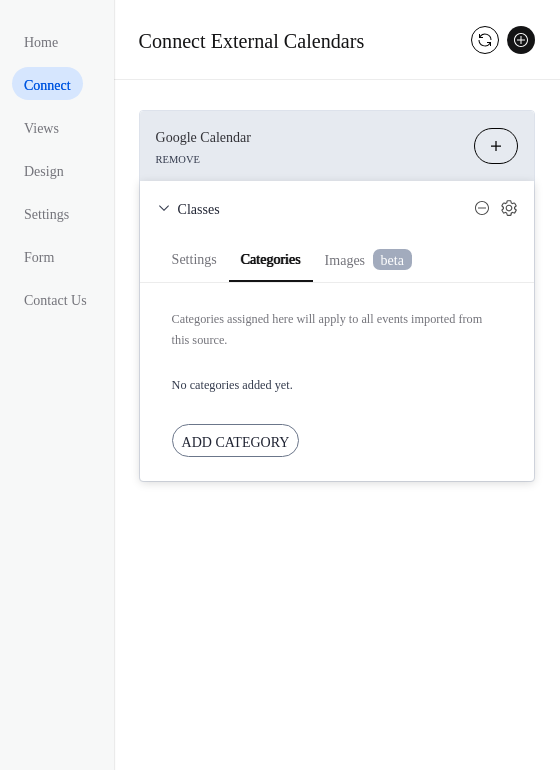 click on "Settings" at bounding box center [194, 257] 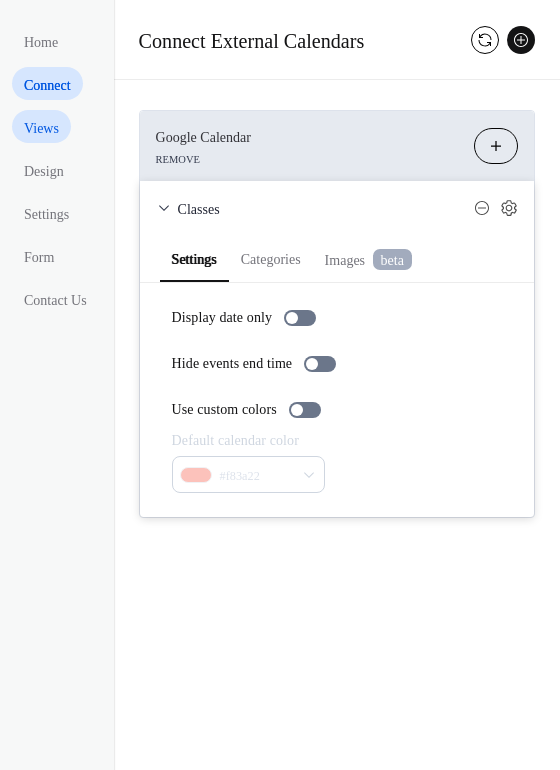 click on "Views" at bounding box center (42, 128) 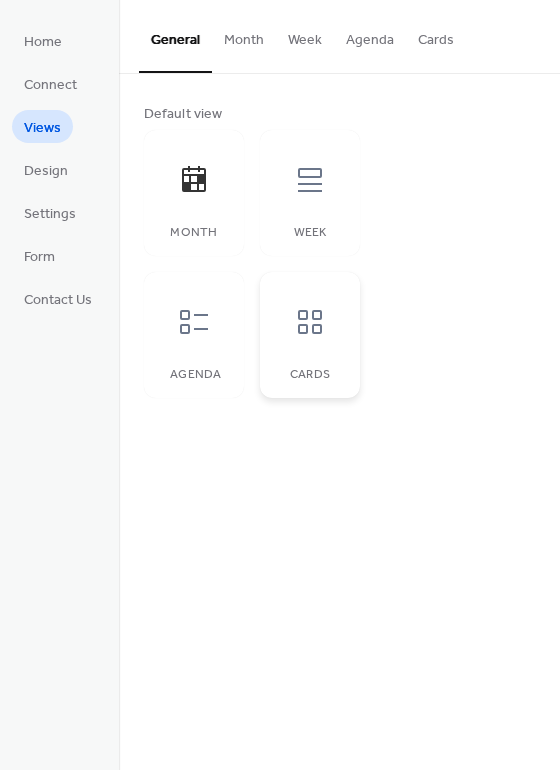 click 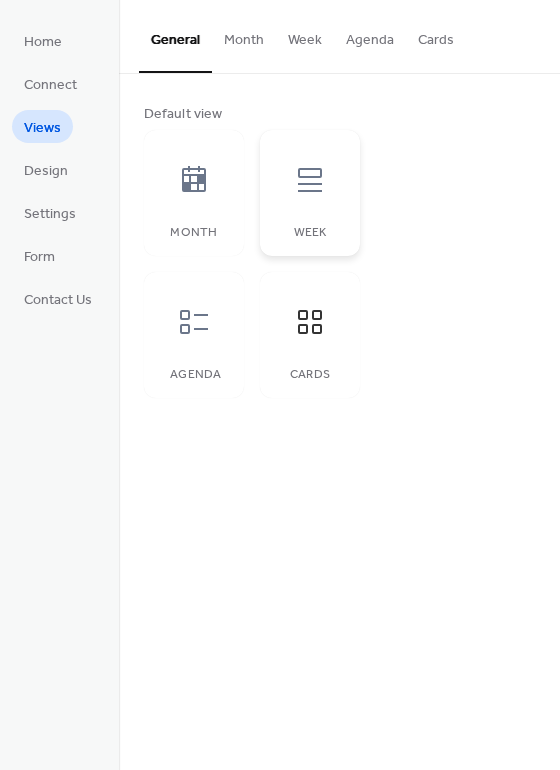 click 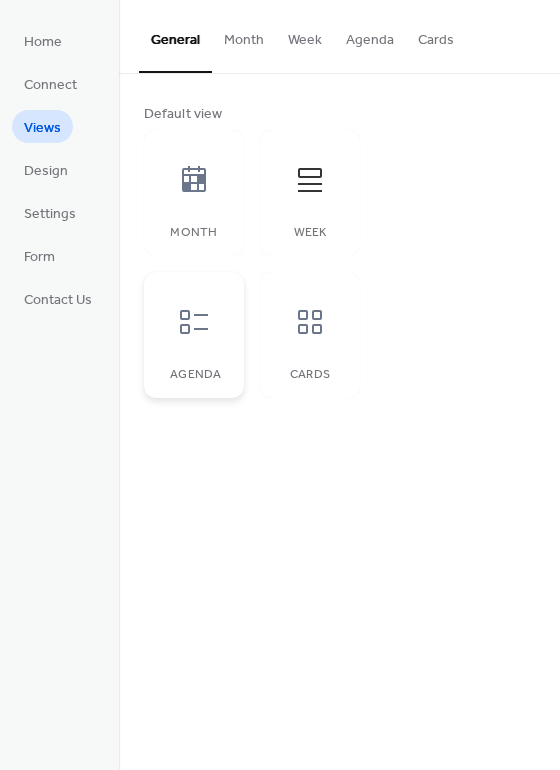 click 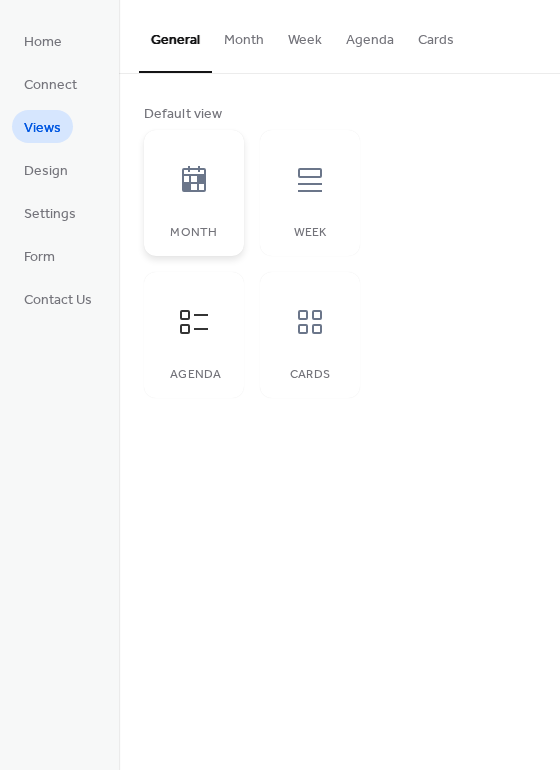 click on "Month" at bounding box center [194, 193] 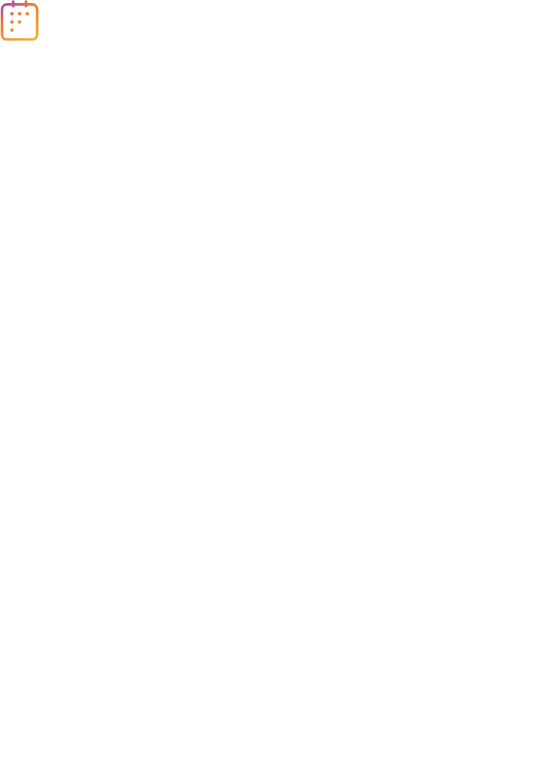 scroll, scrollTop: 0, scrollLeft: 0, axis: both 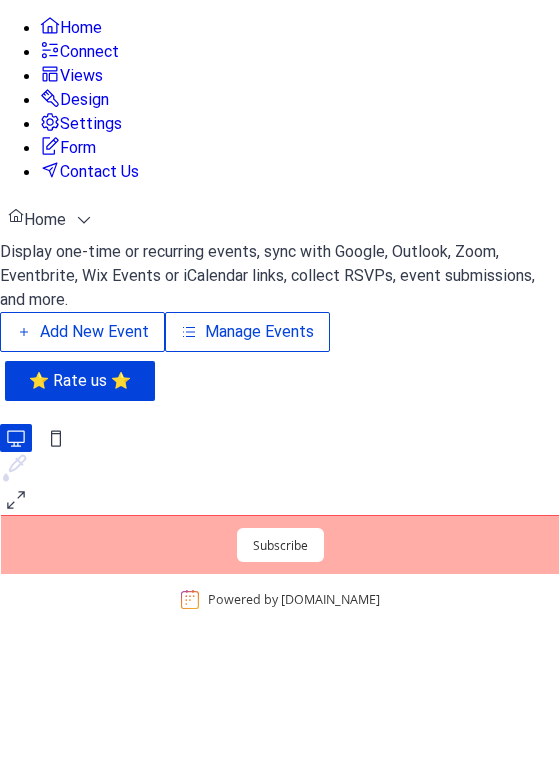 click on "Connect" at bounding box center (89, 52) 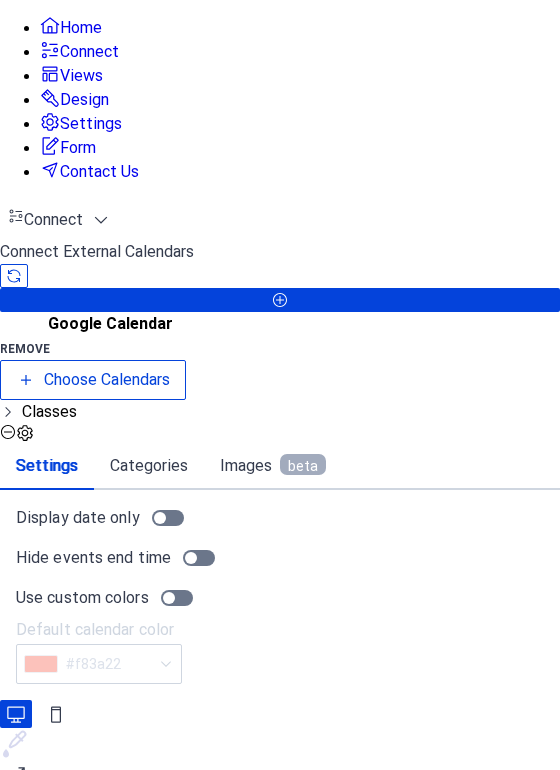 click on "Classes" at bounding box center (49, 412) 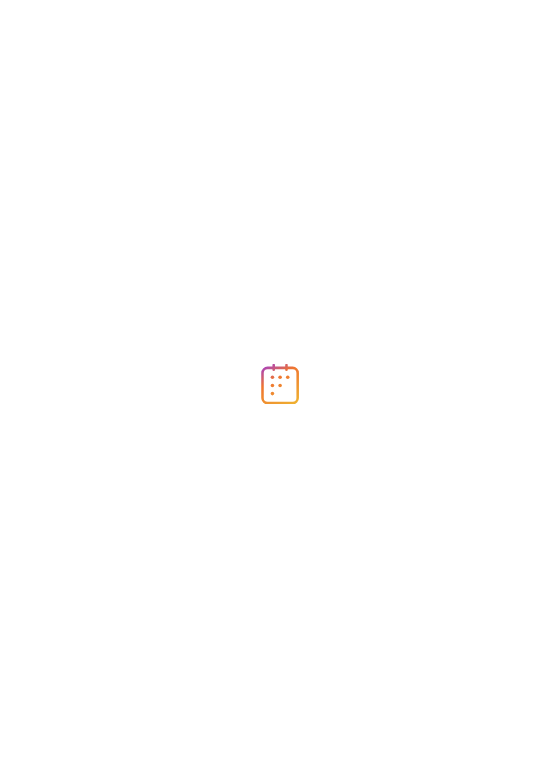 scroll, scrollTop: 0, scrollLeft: 0, axis: both 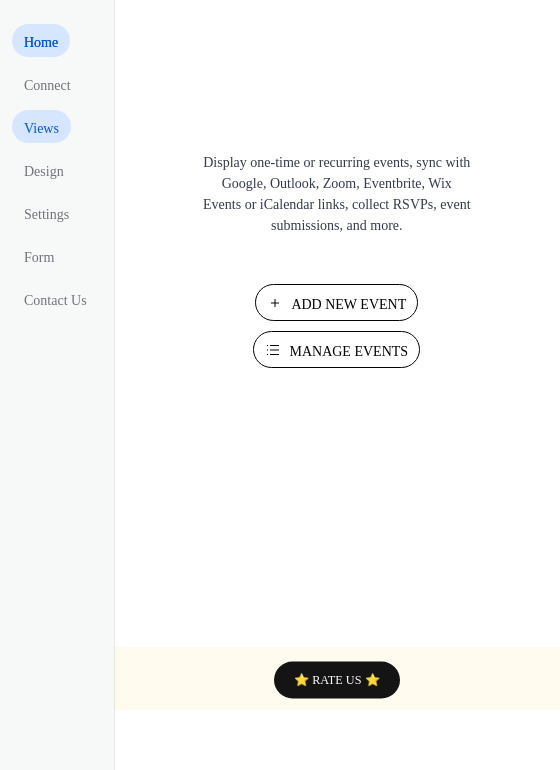 click on "Views" at bounding box center [41, 128] 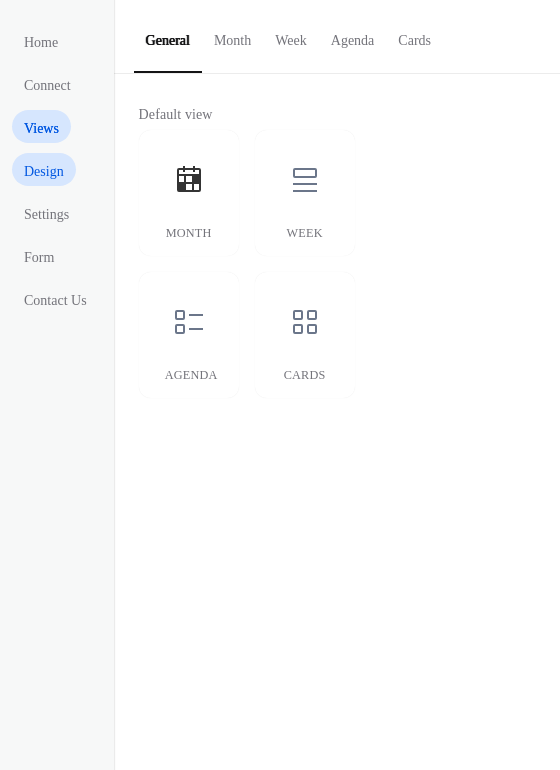 click on "Design" at bounding box center (44, 171) 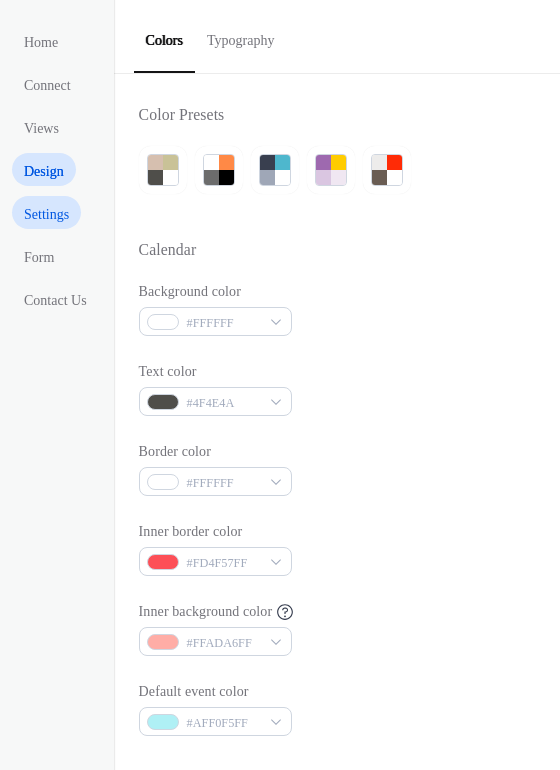 click on "Settings" at bounding box center (46, 214) 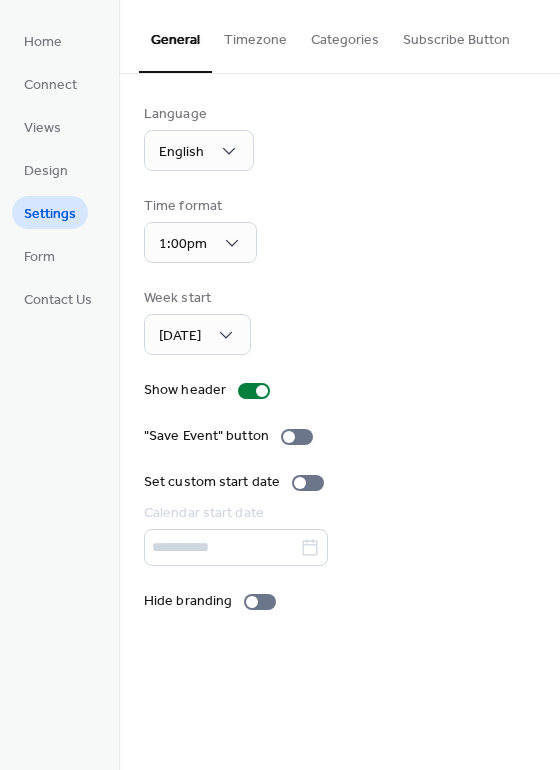 click on "Timezone" at bounding box center (255, 35) 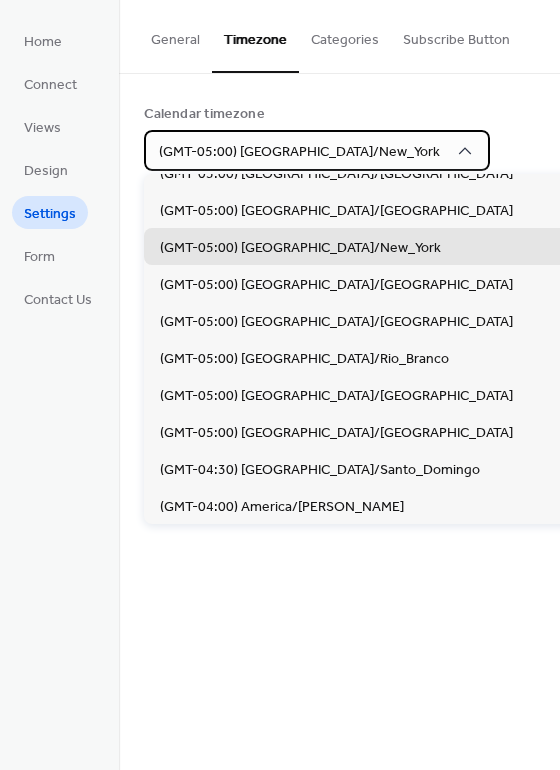 scroll, scrollTop: 1612, scrollLeft: 0, axis: vertical 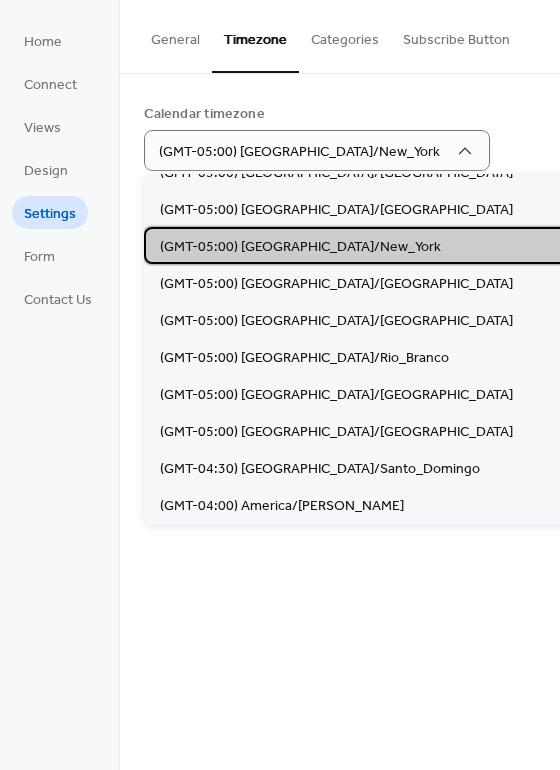 click on "(GMT-05:00) [GEOGRAPHIC_DATA]/New_York" at bounding box center (300, 247) 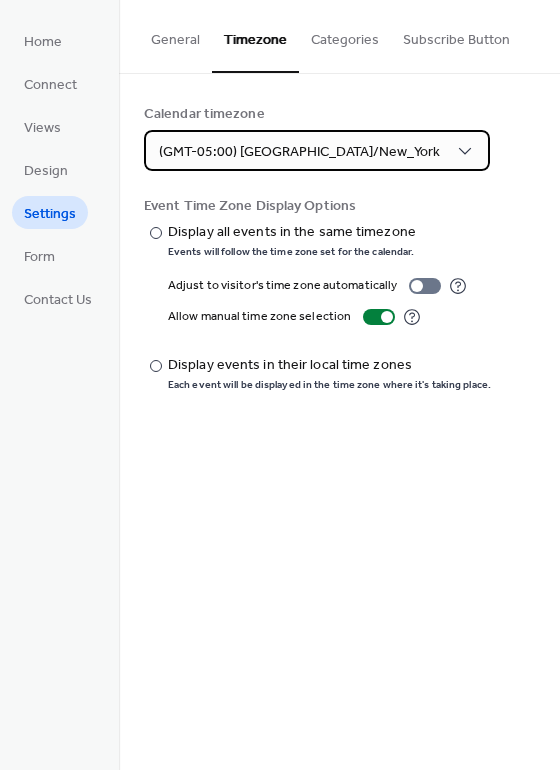 click on "(GMT-05:00) [GEOGRAPHIC_DATA]/New_York" at bounding box center (317, 150) 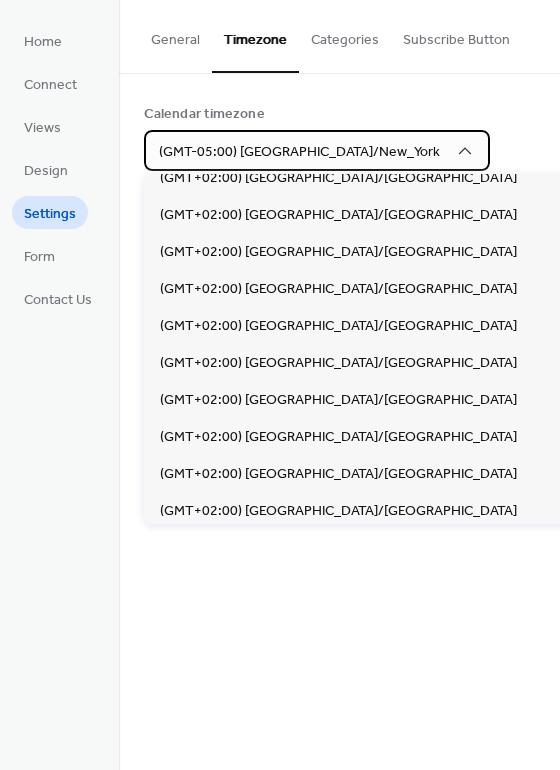 scroll, scrollTop: 5169, scrollLeft: 0, axis: vertical 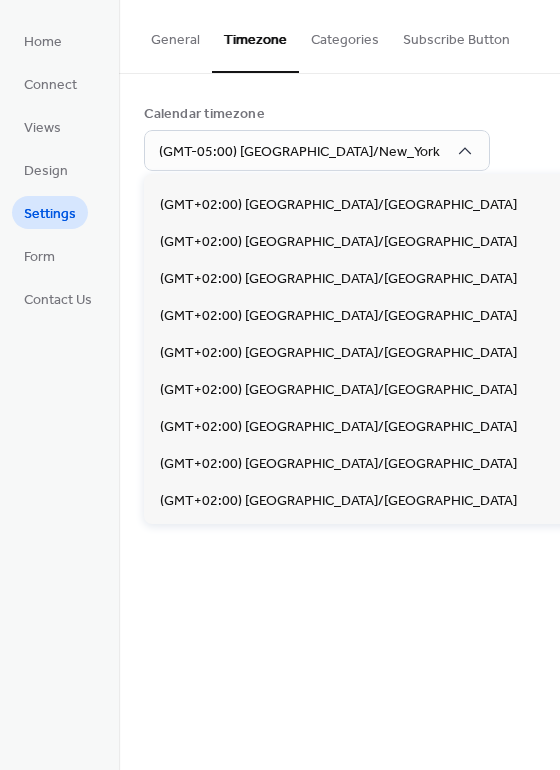 click on "Calendar timezone (GMT-05:00) America/New_York" at bounding box center [339, 137] 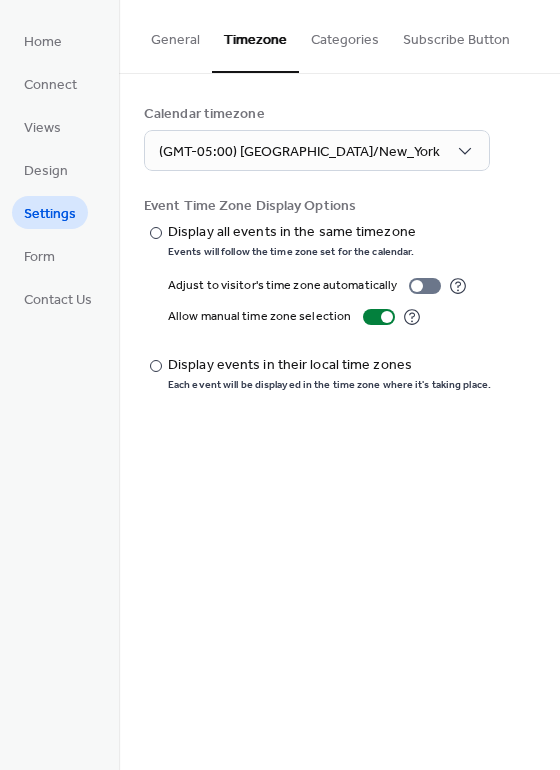 click on "Categories" at bounding box center [345, 35] 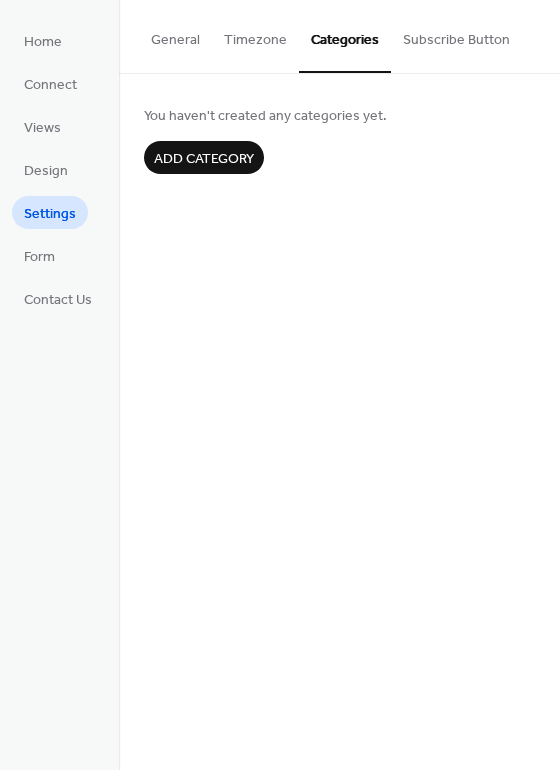 click on "Subscribe Button" at bounding box center (456, 35) 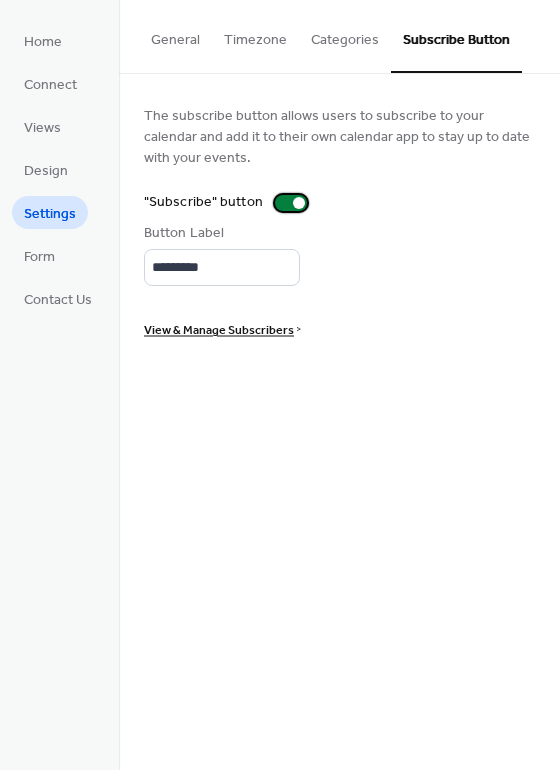click at bounding box center (299, 203) 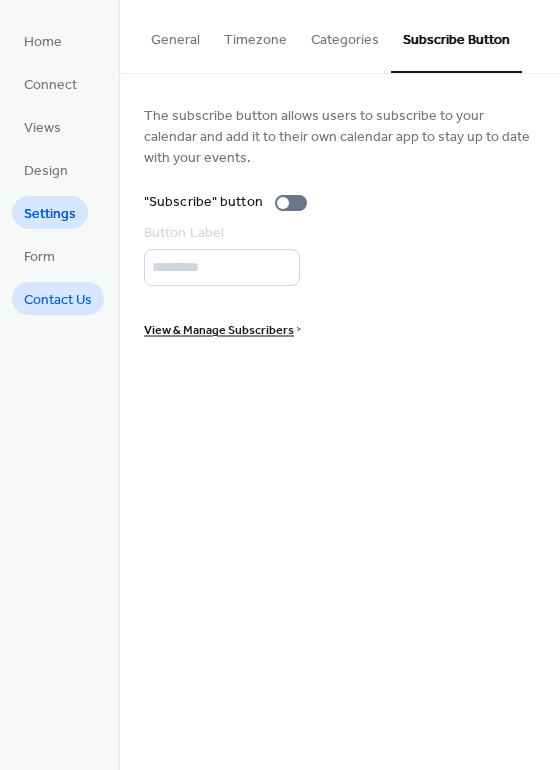 click on "Contact Us" at bounding box center [58, 300] 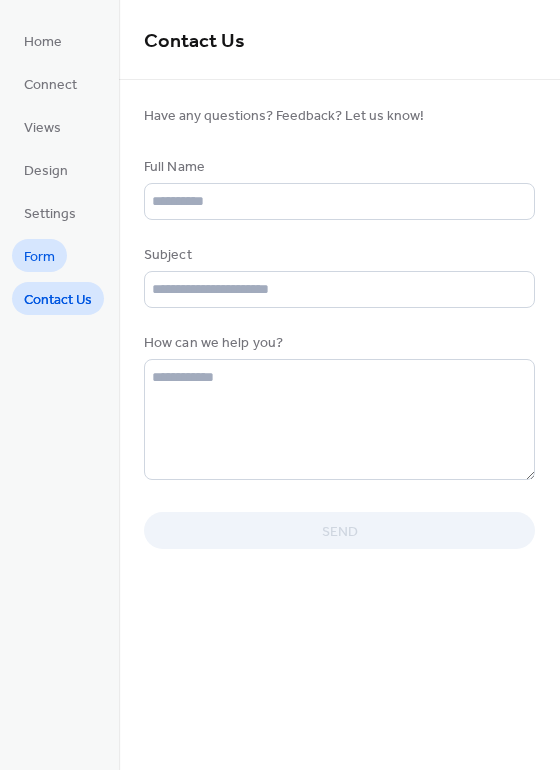 click on "Form" at bounding box center (39, 257) 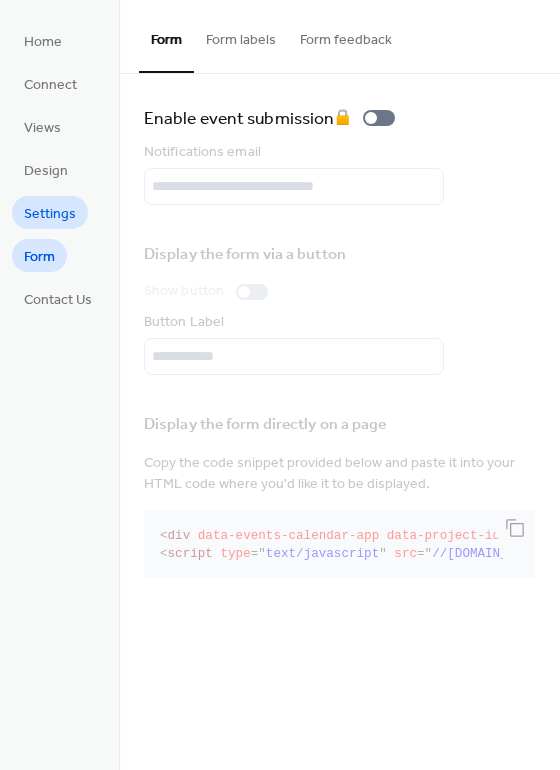 click on "Settings" at bounding box center [50, 214] 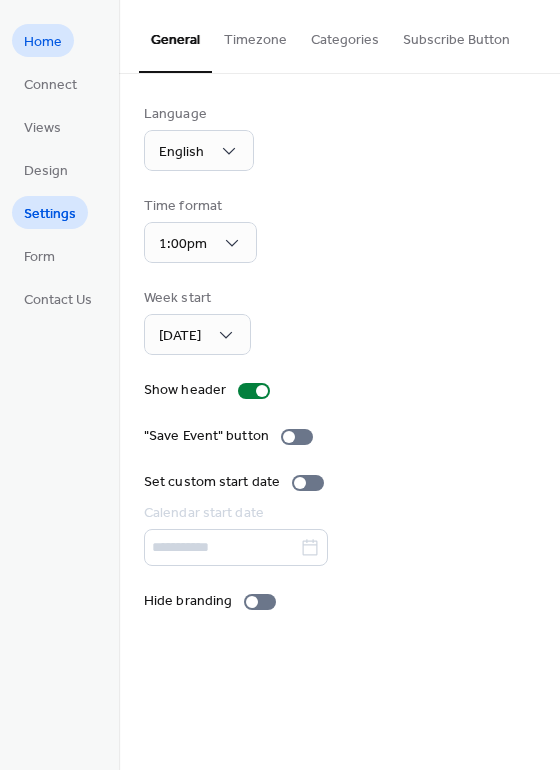 click on "Home" at bounding box center [43, 42] 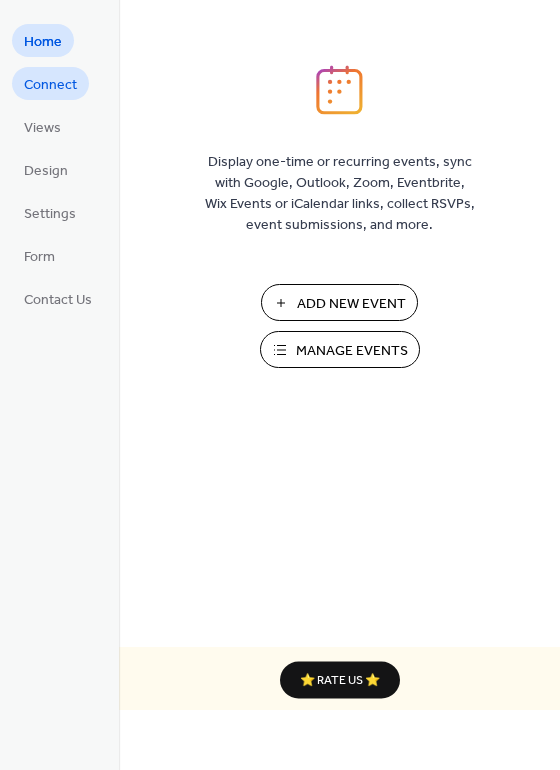 click on "Connect" at bounding box center (50, 85) 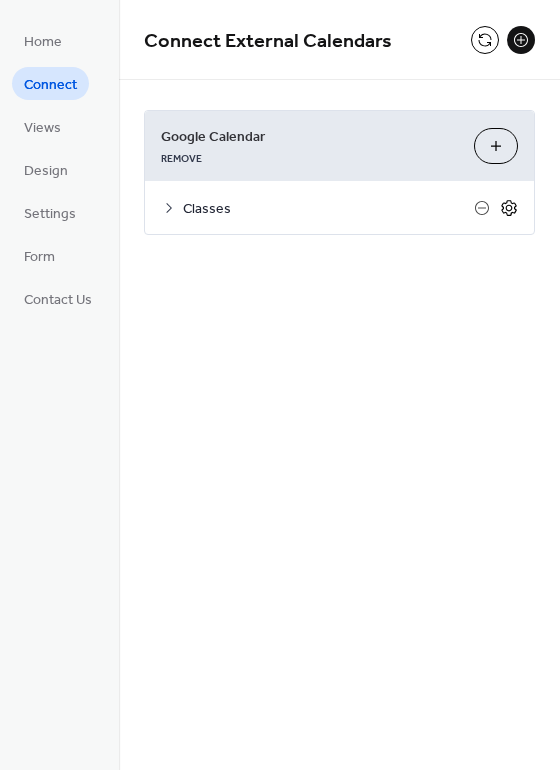 click 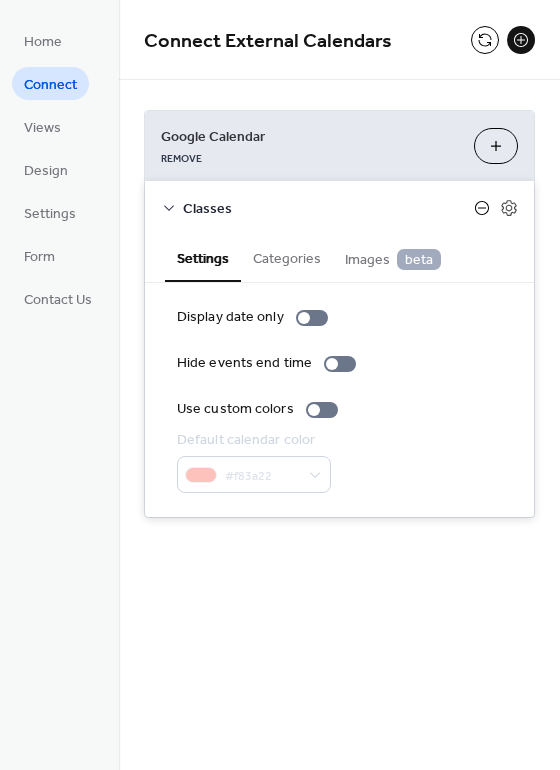 click 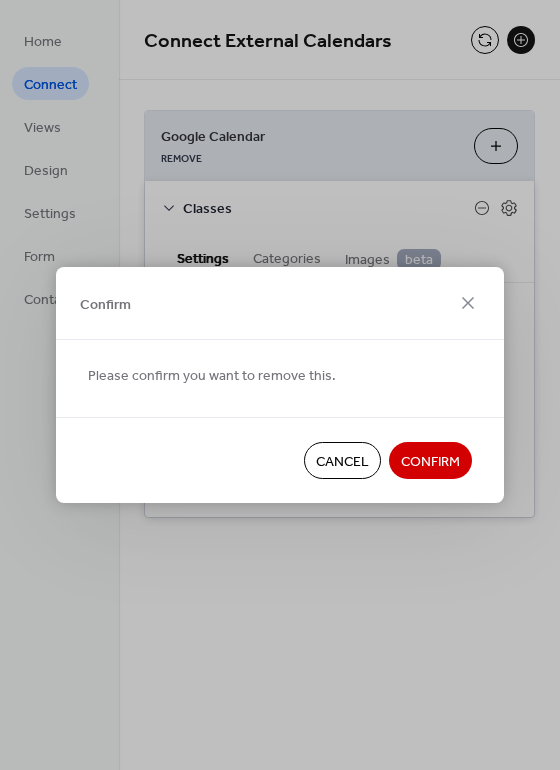 click on "Cancel" at bounding box center (342, 462) 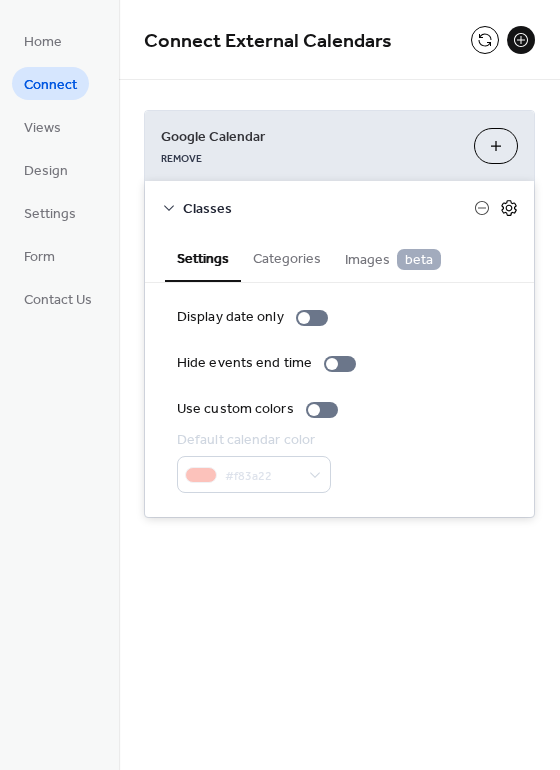 click 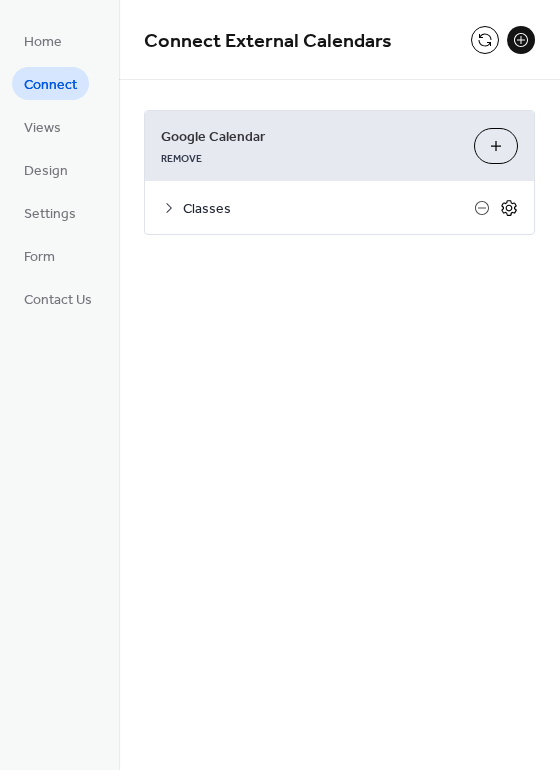 click 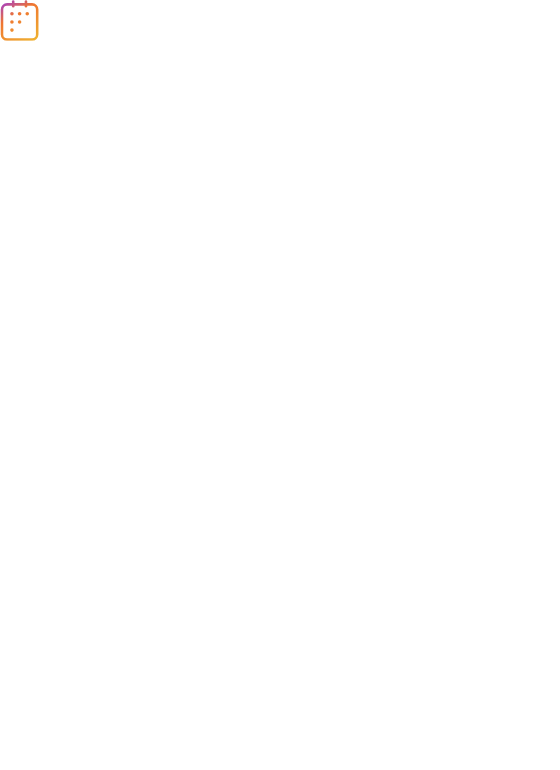scroll, scrollTop: 0, scrollLeft: 0, axis: both 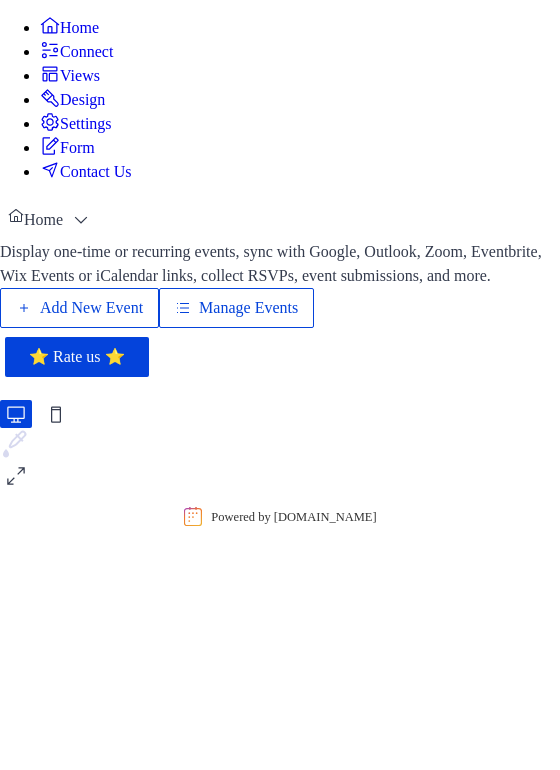 click on "Settings" at bounding box center [86, 124] 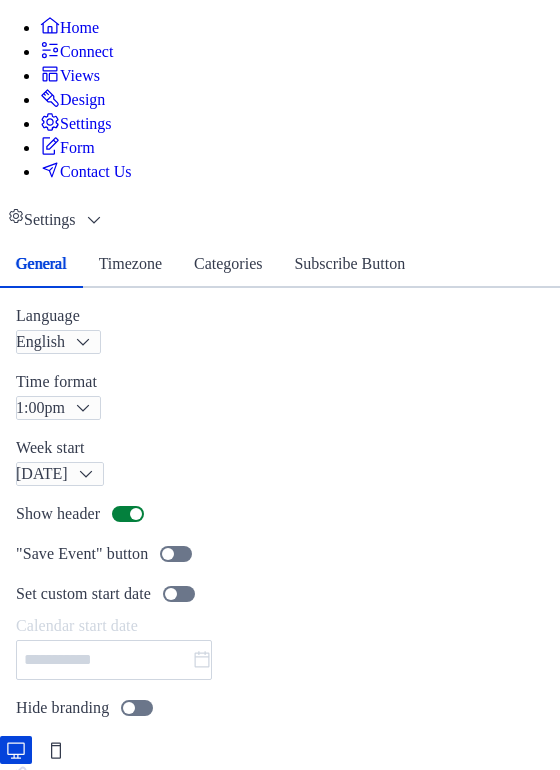 click on "Timezone" at bounding box center (130, 264) 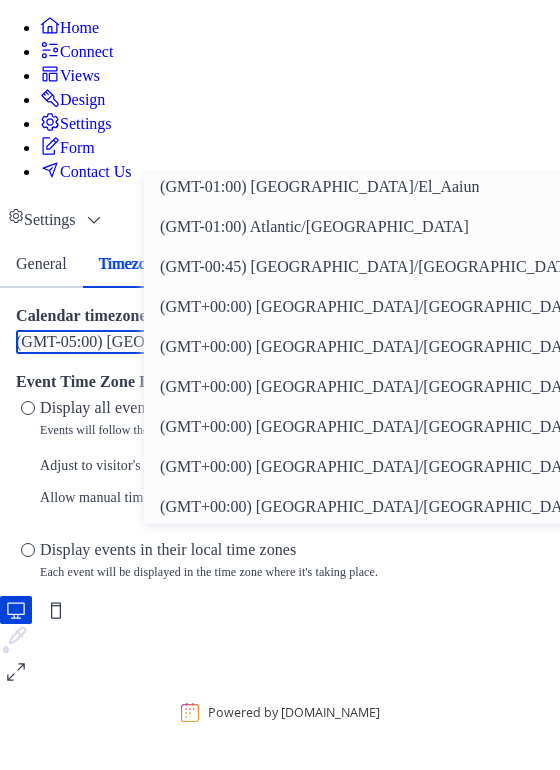 scroll, scrollTop: 3682, scrollLeft: 0, axis: vertical 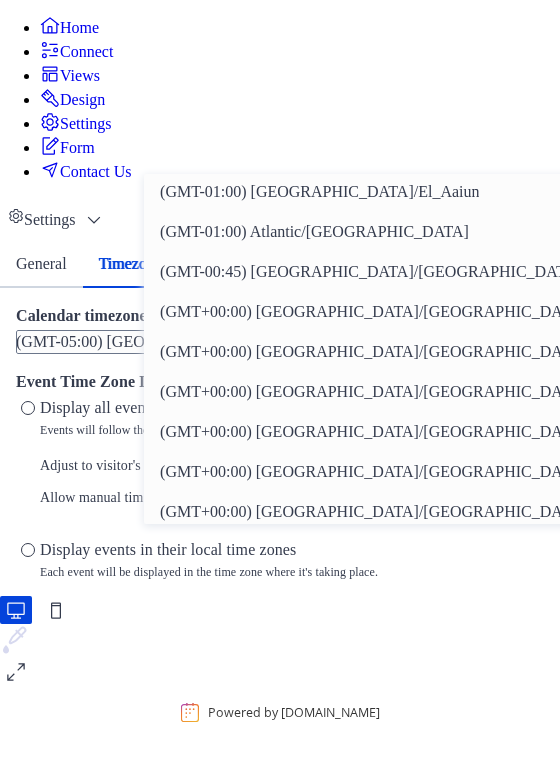 click on "(GMT+00:00) Etc/GMT" at bounding box center [238, 672] 